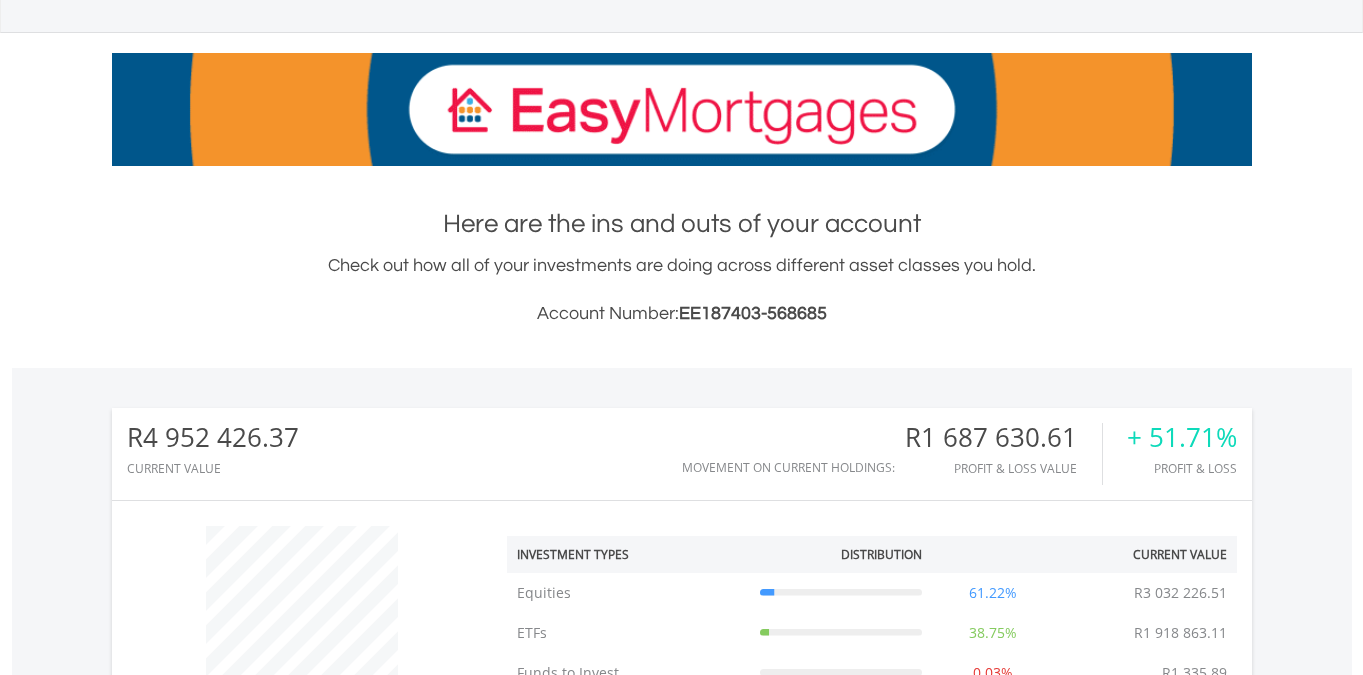 scroll, scrollTop: 352, scrollLeft: 0, axis: vertical 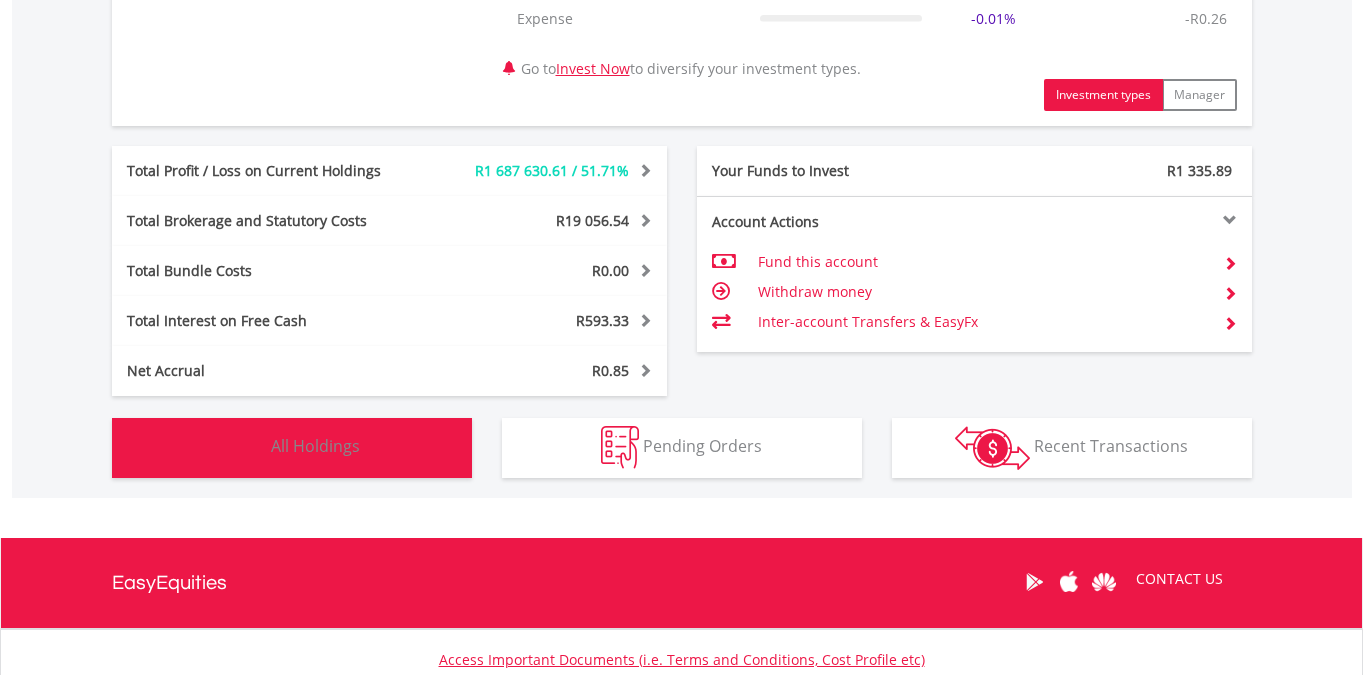 click on "All Holdings" at bounding box center (315, 446) 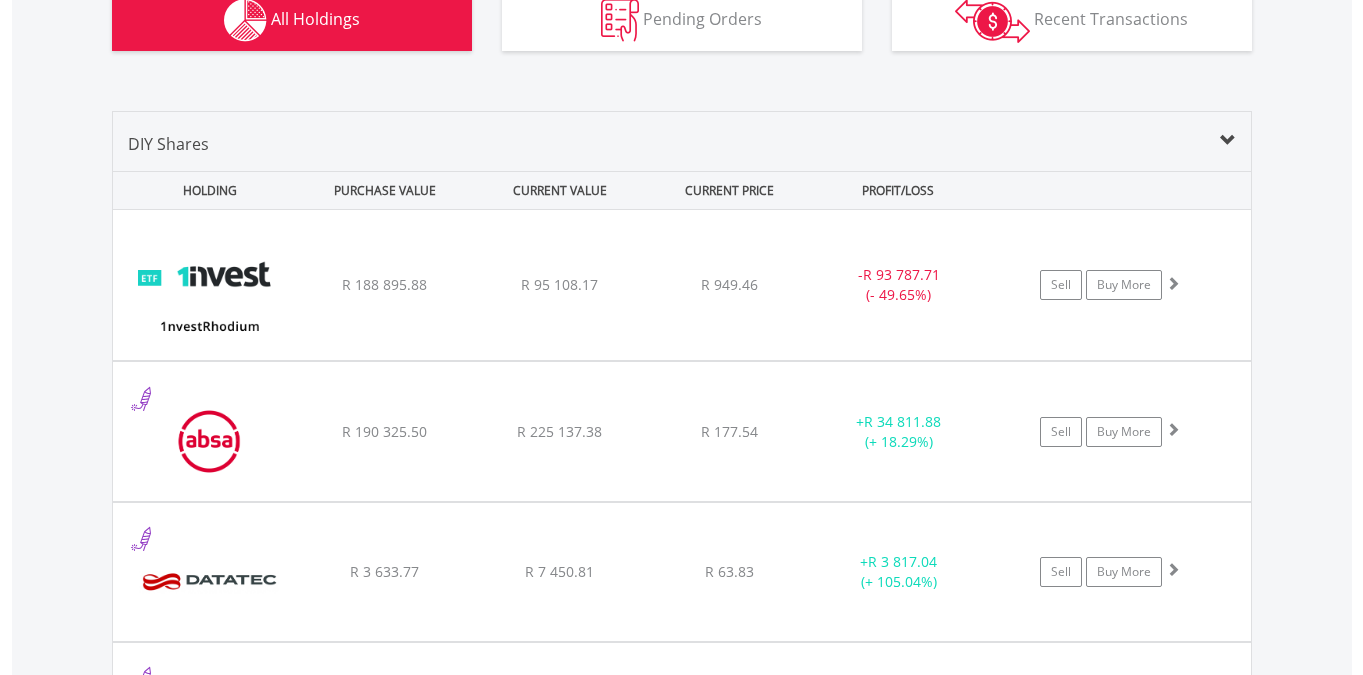 scroll, scrollTop: 1419, scrollLeft: 0, axis: vertical 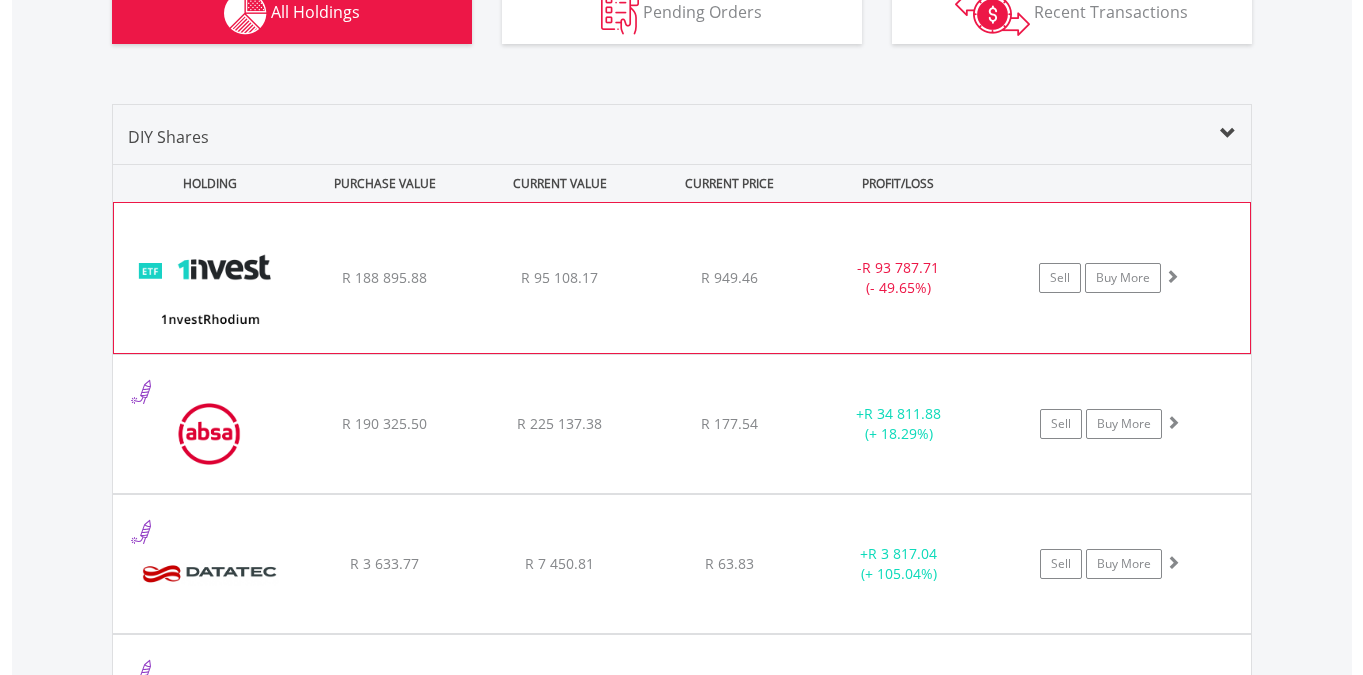 click on "﻿
1nvestRhodium ETF
R 188 895.88
R 95 108.17
R 949.46
-  R 93 787.71 (- 49.65%)
Sell
Buy More" at bounding box center [682, 278] 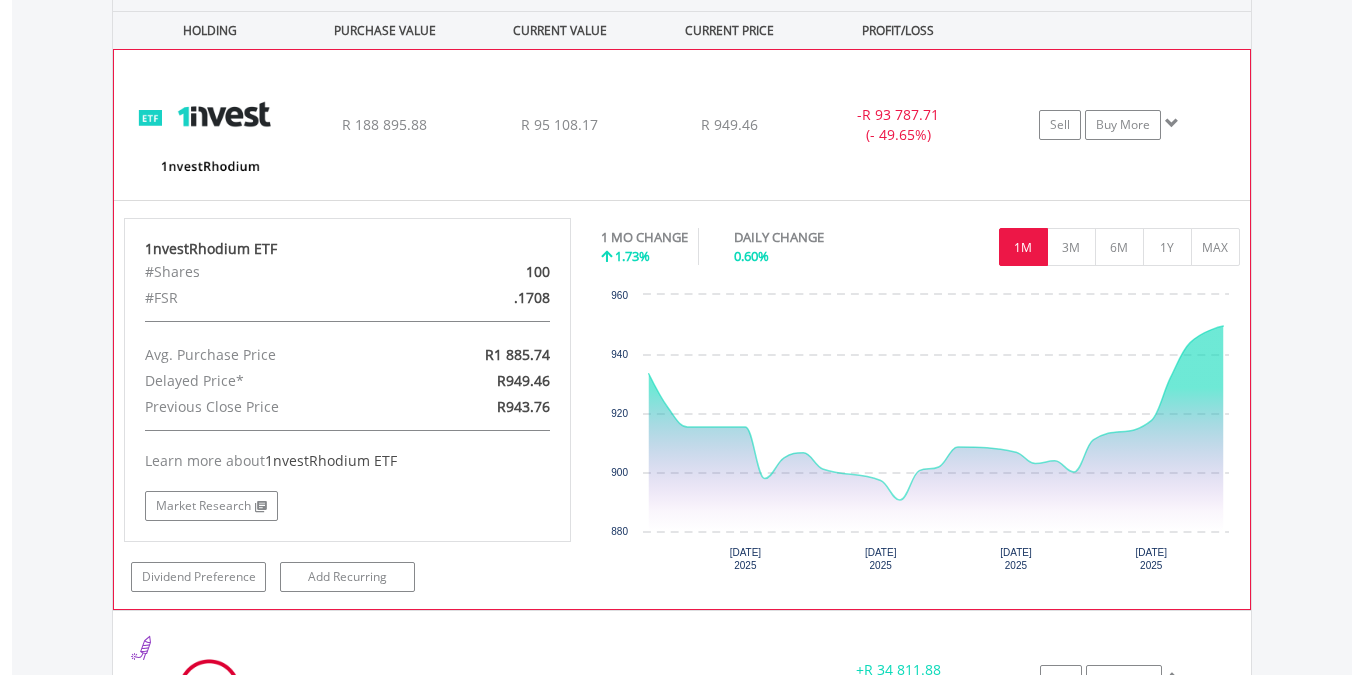 scroll, scrollTop: 1573, scrollLeft: 0, axis: vertical 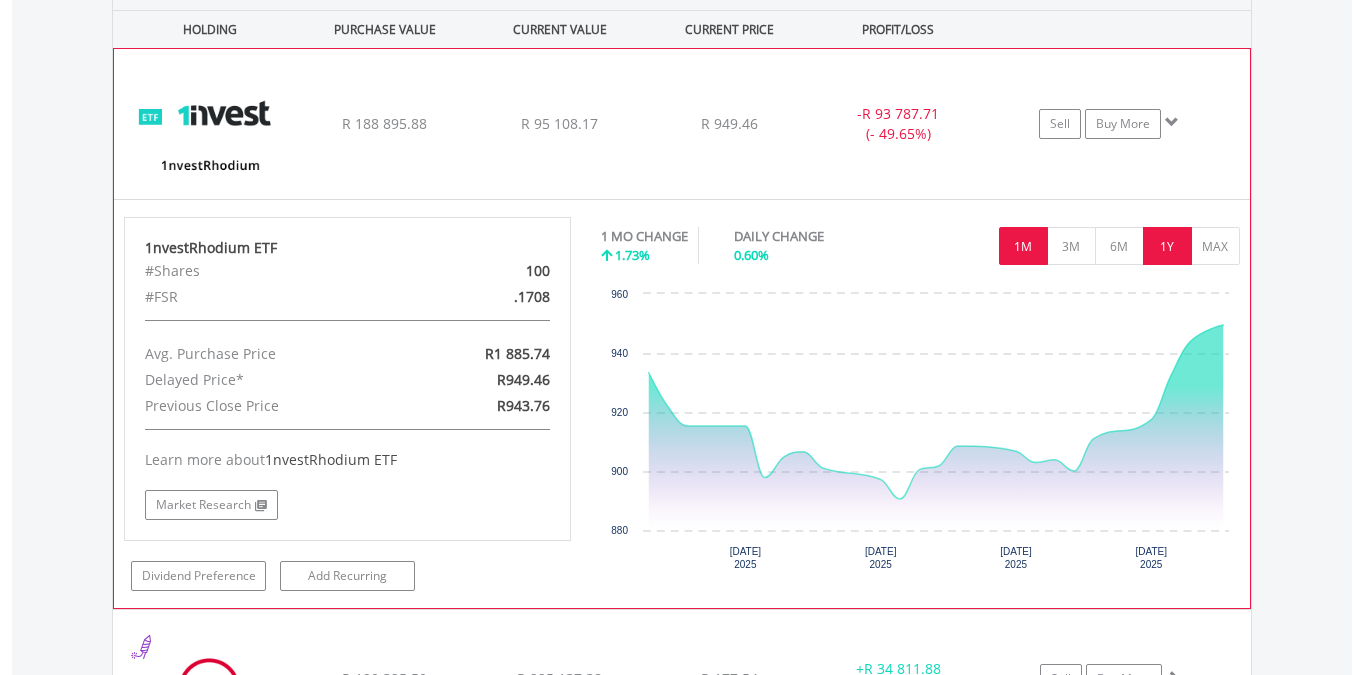 click on "1Y" at bounding box center (1167, 246) 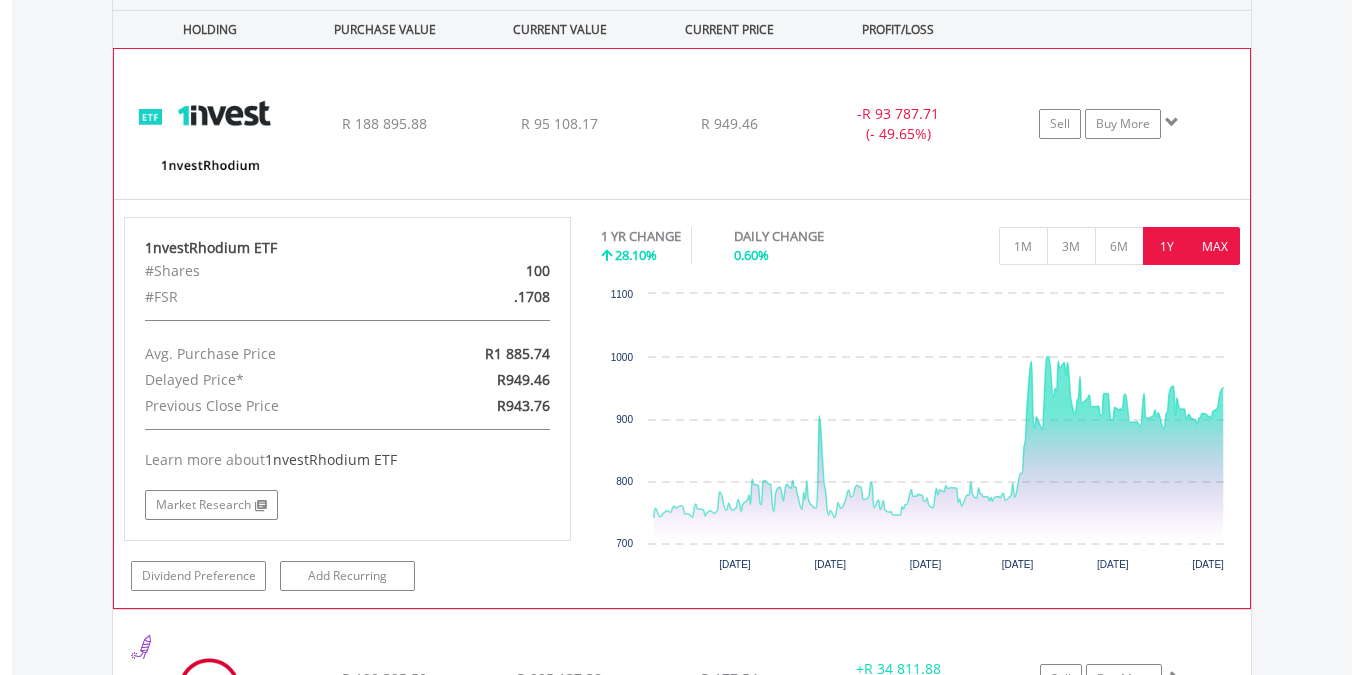 click on "MAX" at bounding box center [1215, 246] 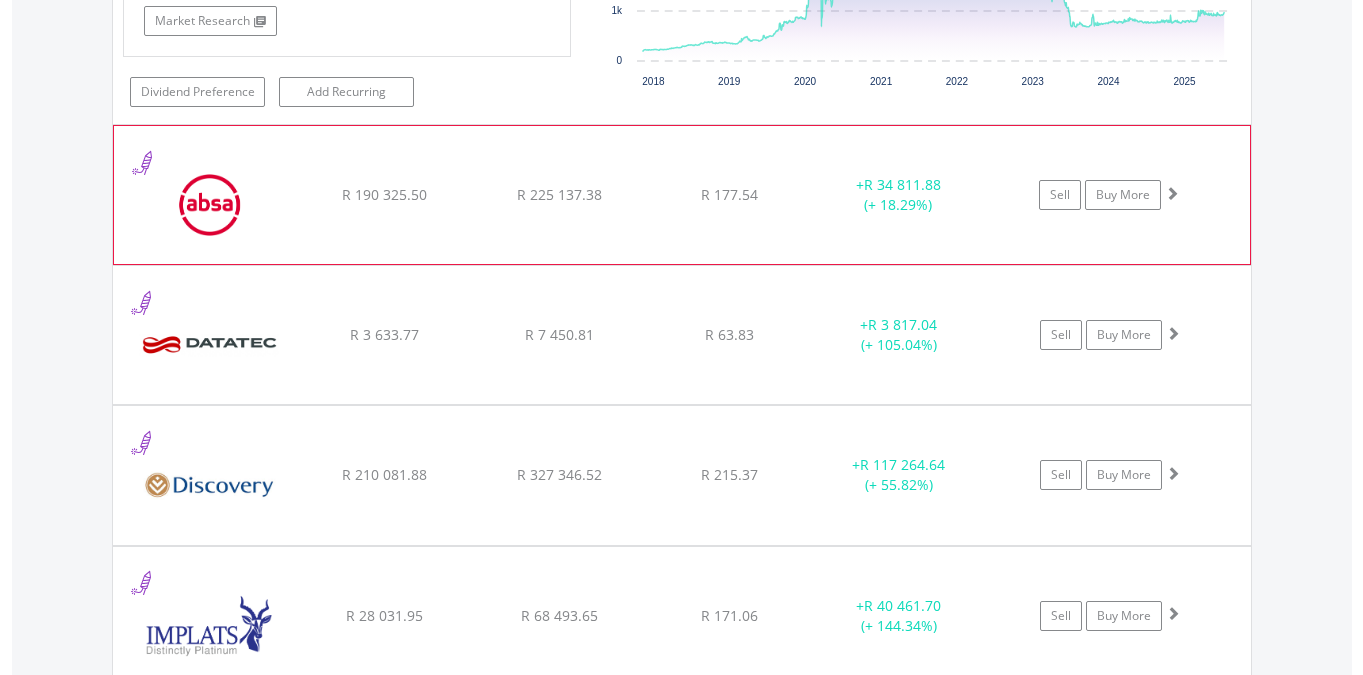 scroll, scrollTop: 2088, scrollLeft: 0, axis: vertical 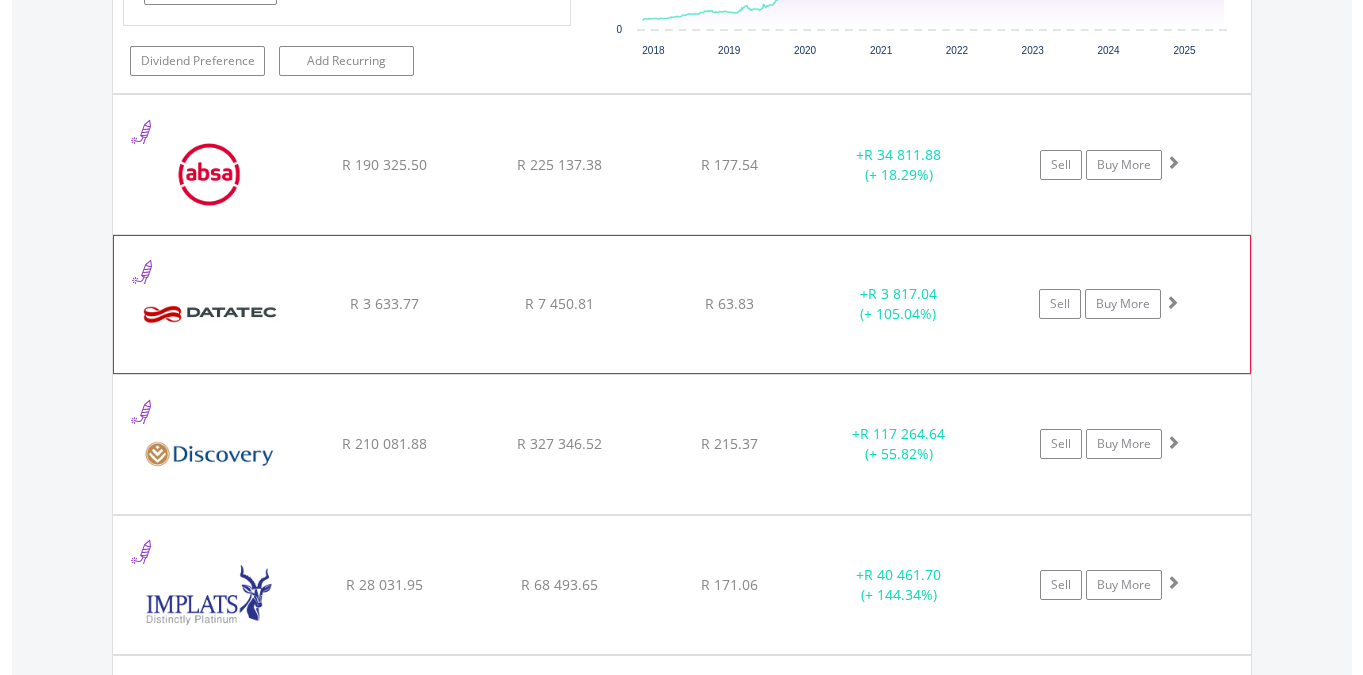 click on "R 3 633.77" at bounding box center [384, -391] 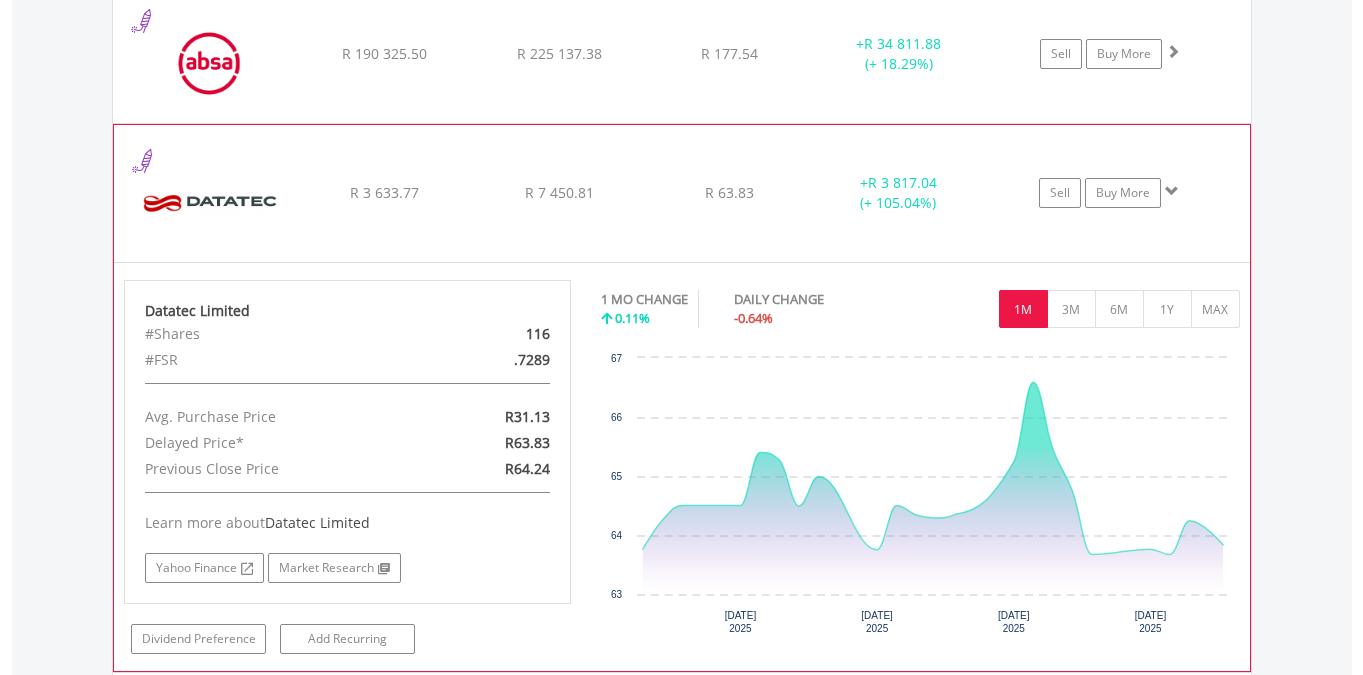 scroll, scrollTop: 2215, scrollLeft: 0, axis: vertical 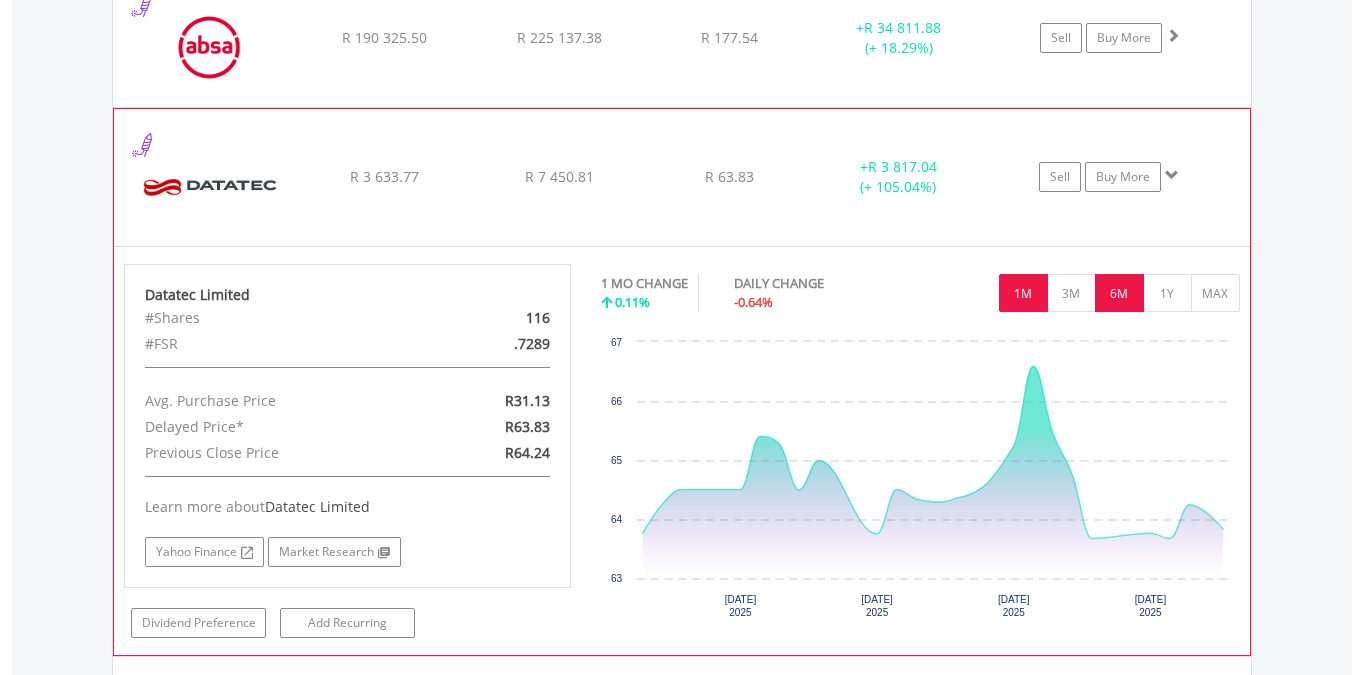 click on "6M" at bounding box center [1119, 293] 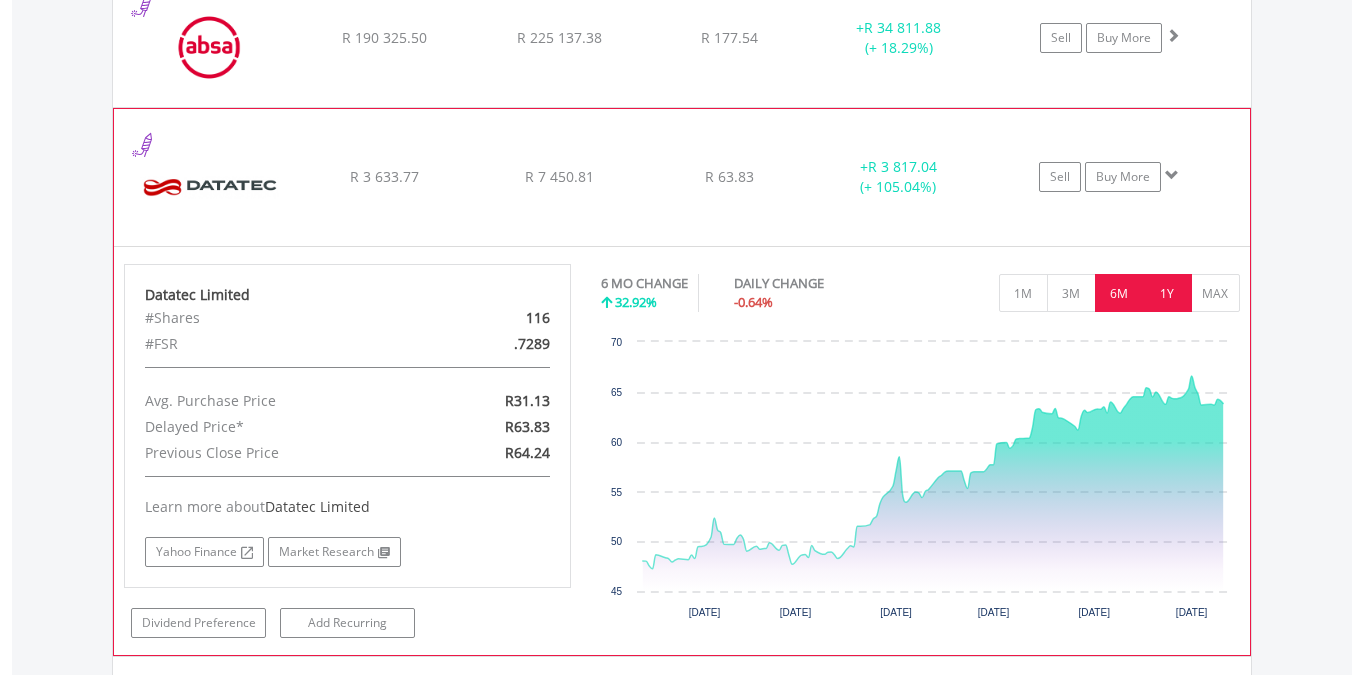 click on "1Y" at bounding box center (1167, 293) 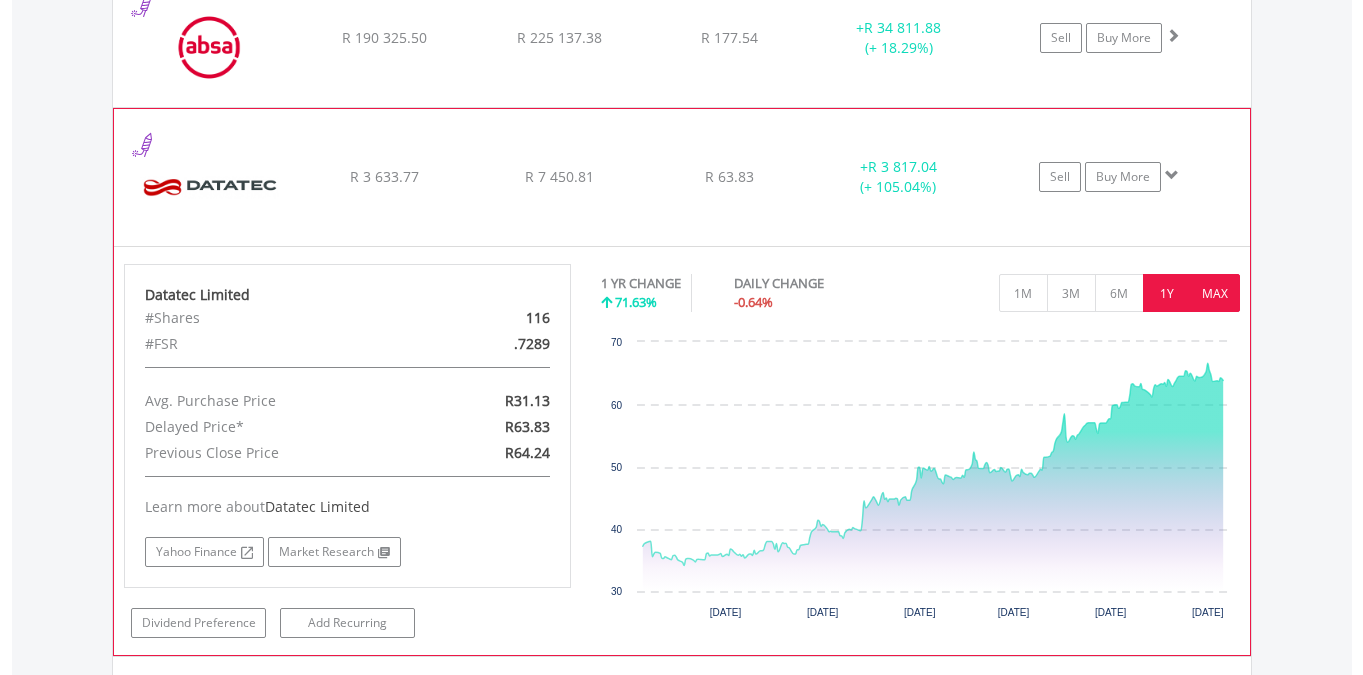 click on "MAX" at bounding box center (1215, 293) 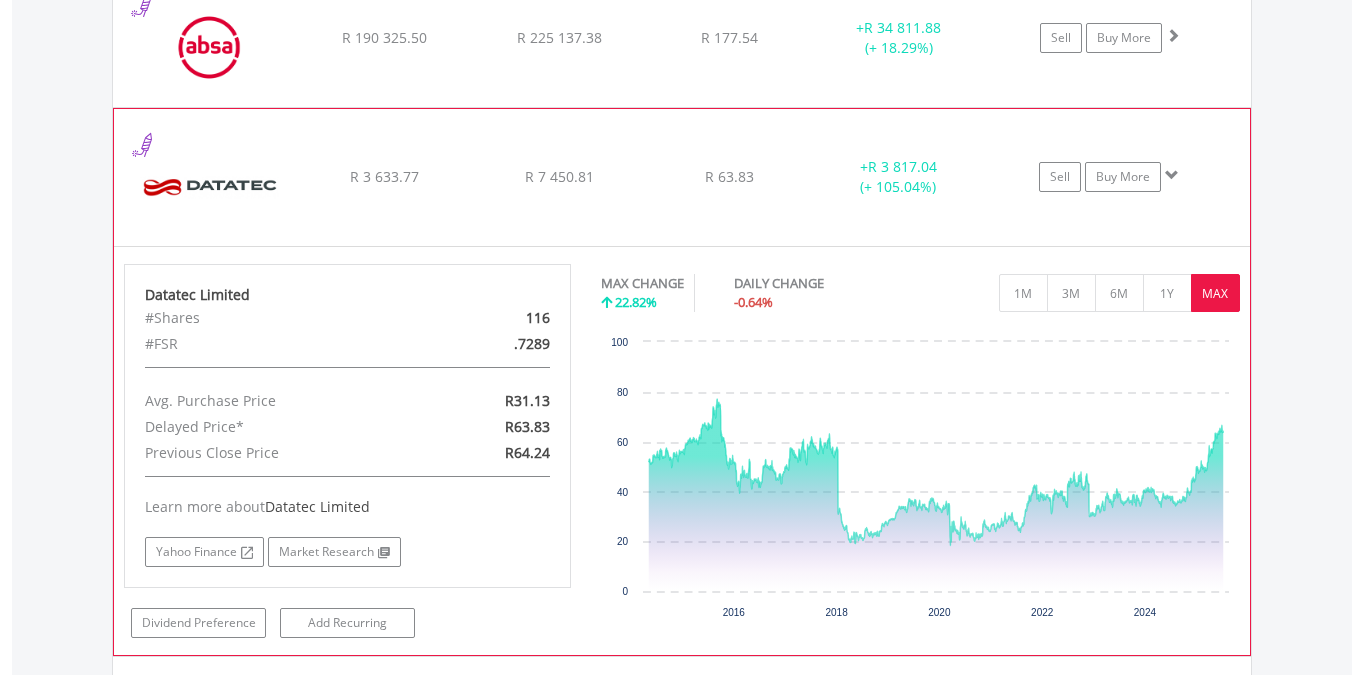click on "R 3 633.77" at bounding box center (384, -518) 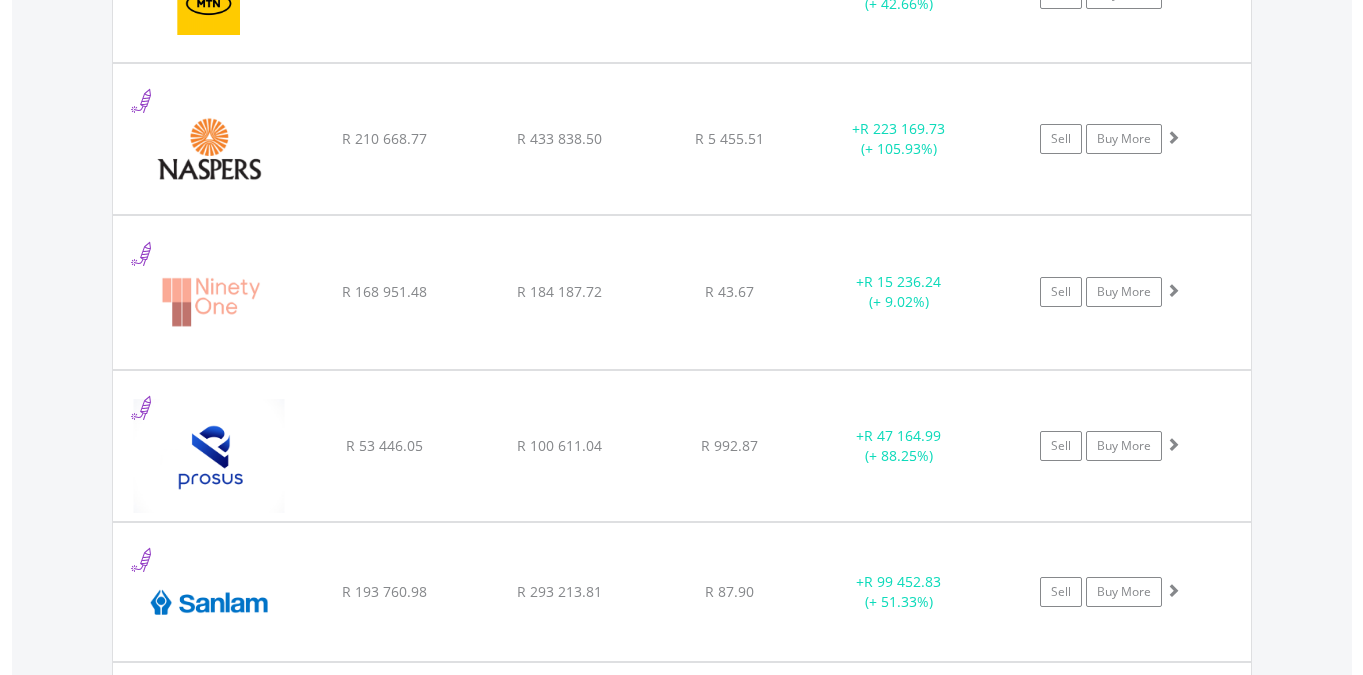 scroll, scrollTop: 3114, scrollLeft: 0, axis: vertical 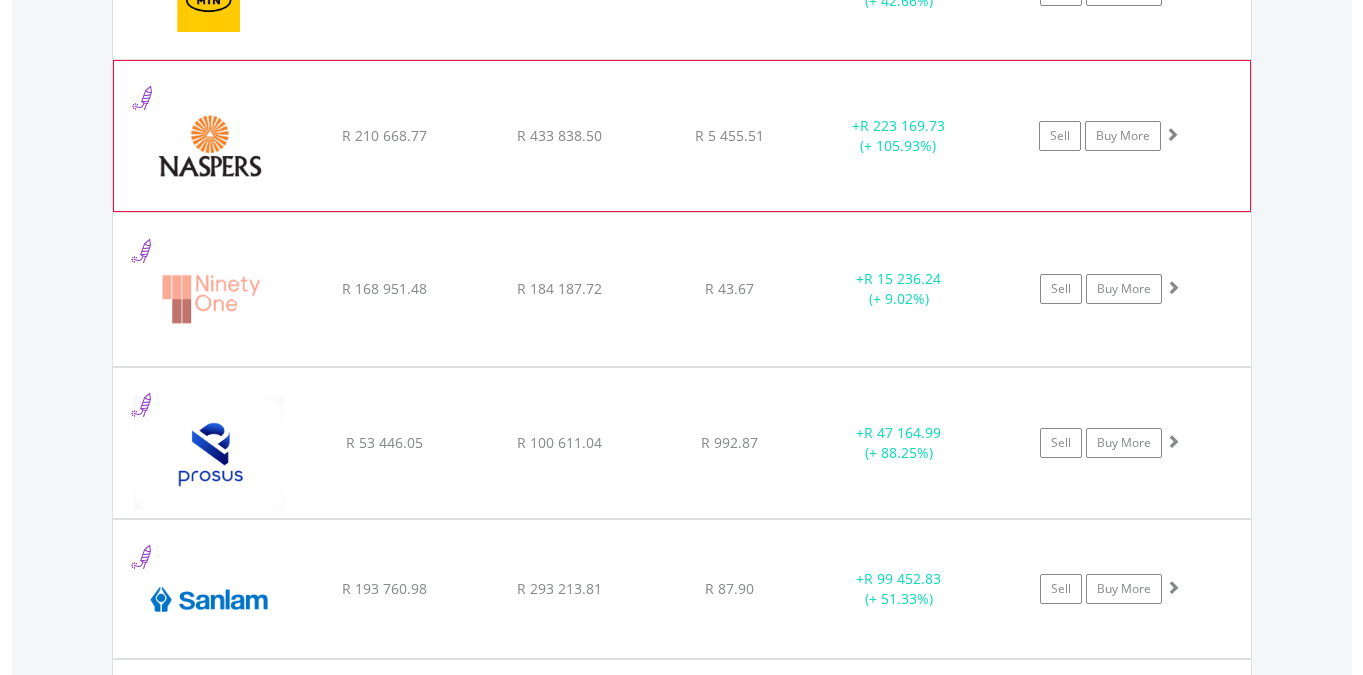click on "﻿
Naspers Limited
R 210 668.77
R 433 838.50
R 5 455.51
+  R 223 169.73 (+ 105.93%)
Sell
Buy More" at bounding box center (682, -1417) 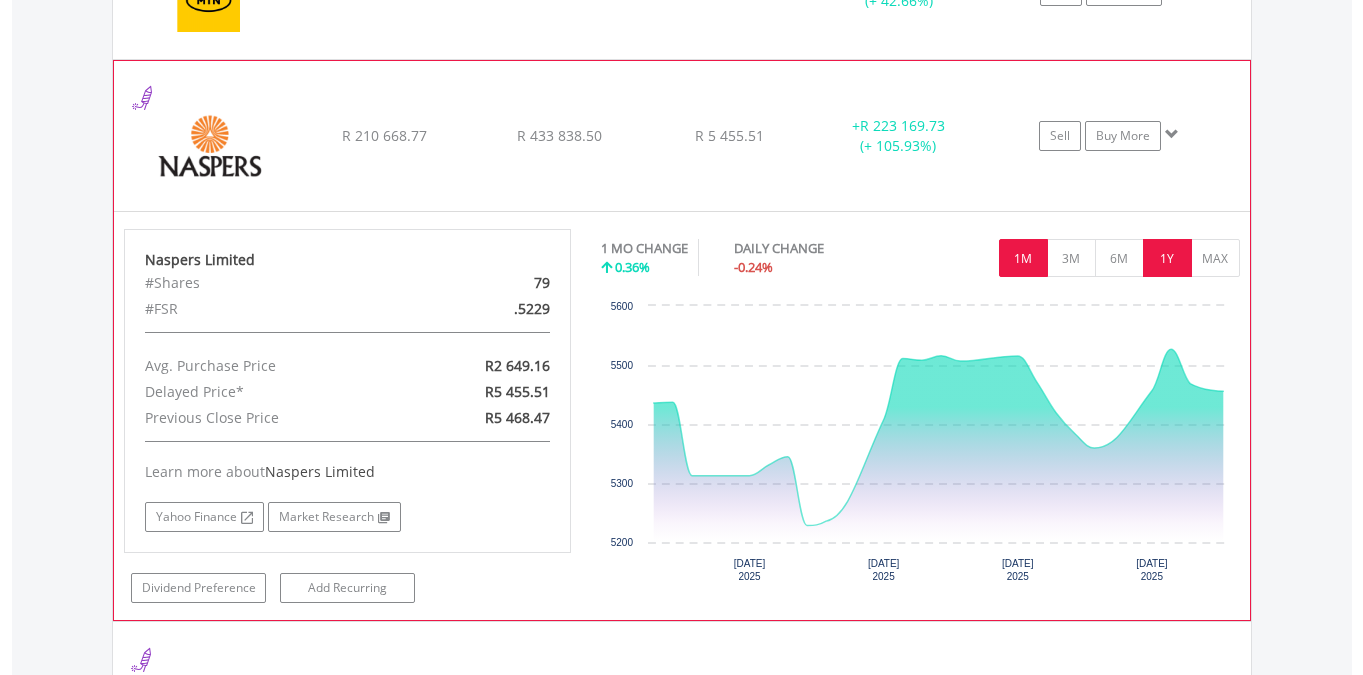 click on "1Y" at bounding box center [1167, 258] 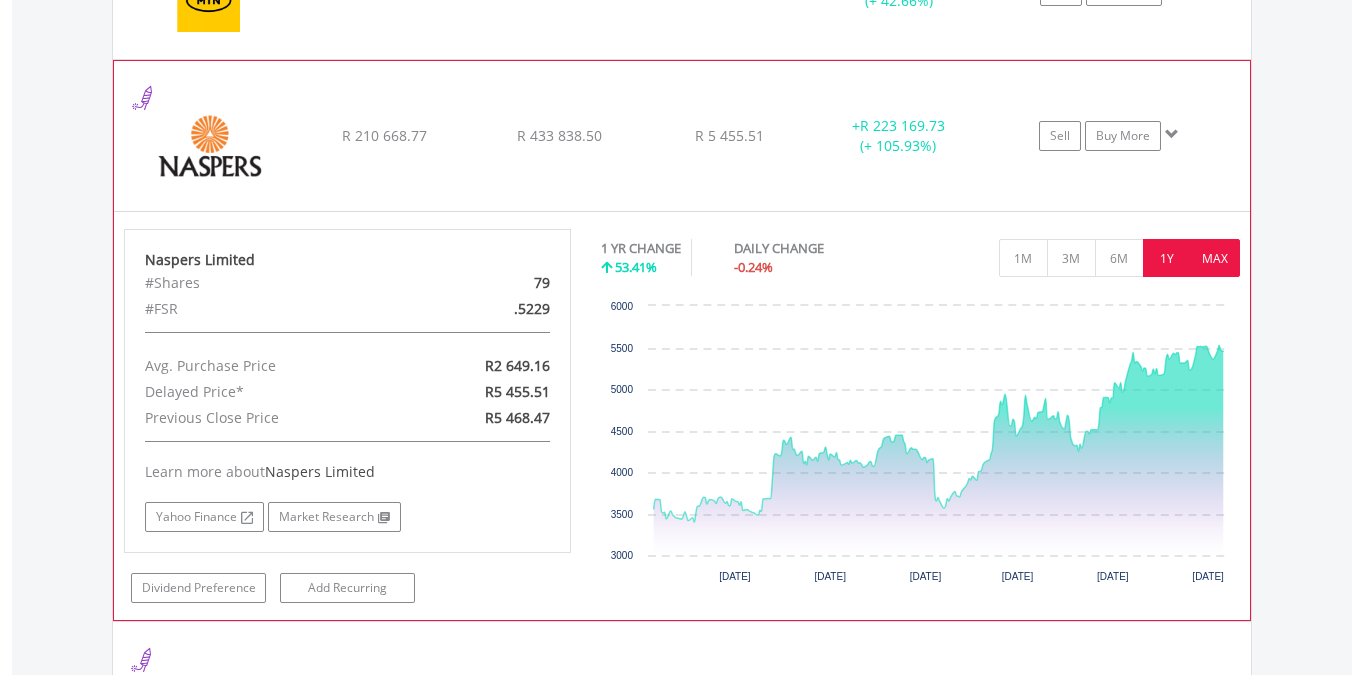 click on "MAX" at bounding box center (1215, 258) 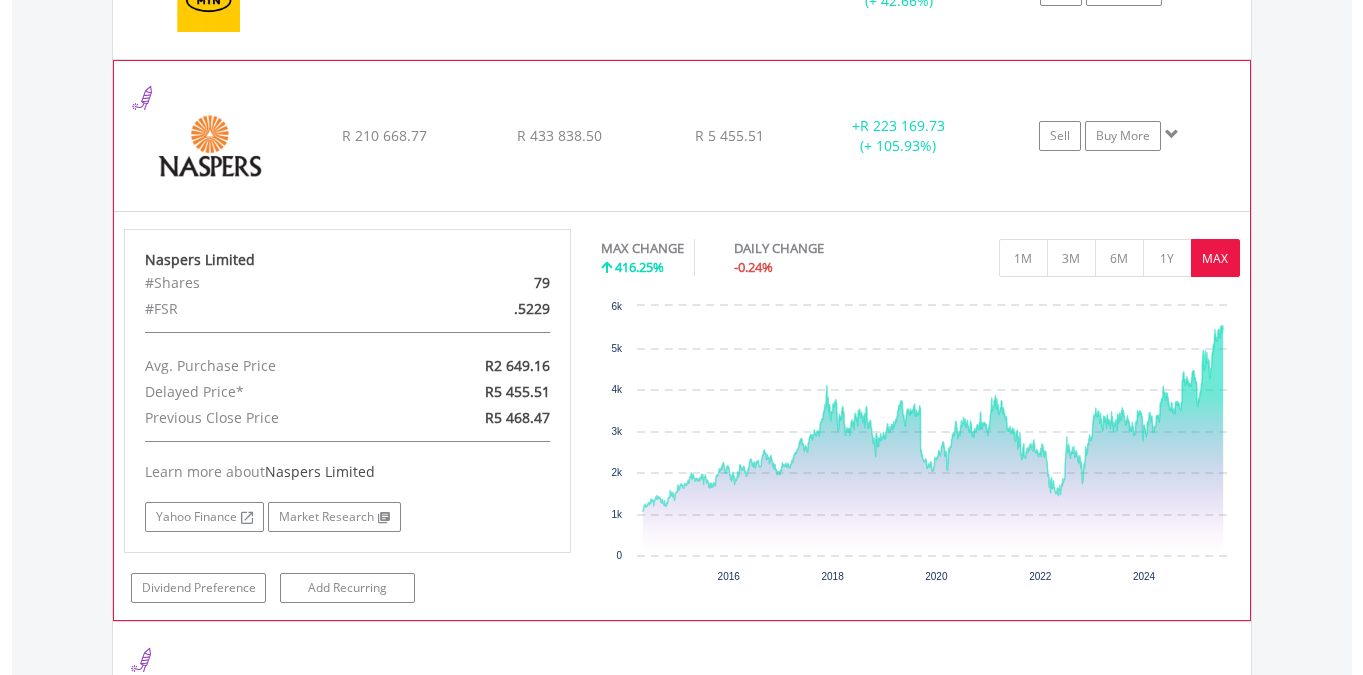 click on "﻿
Naspers Limited
R 210 668.77
R 433 838.50
R 5 455.51
+  R 223 169.73 (+ 105.93%)
Sell
Buy More" at bounding box center (682, -1417) 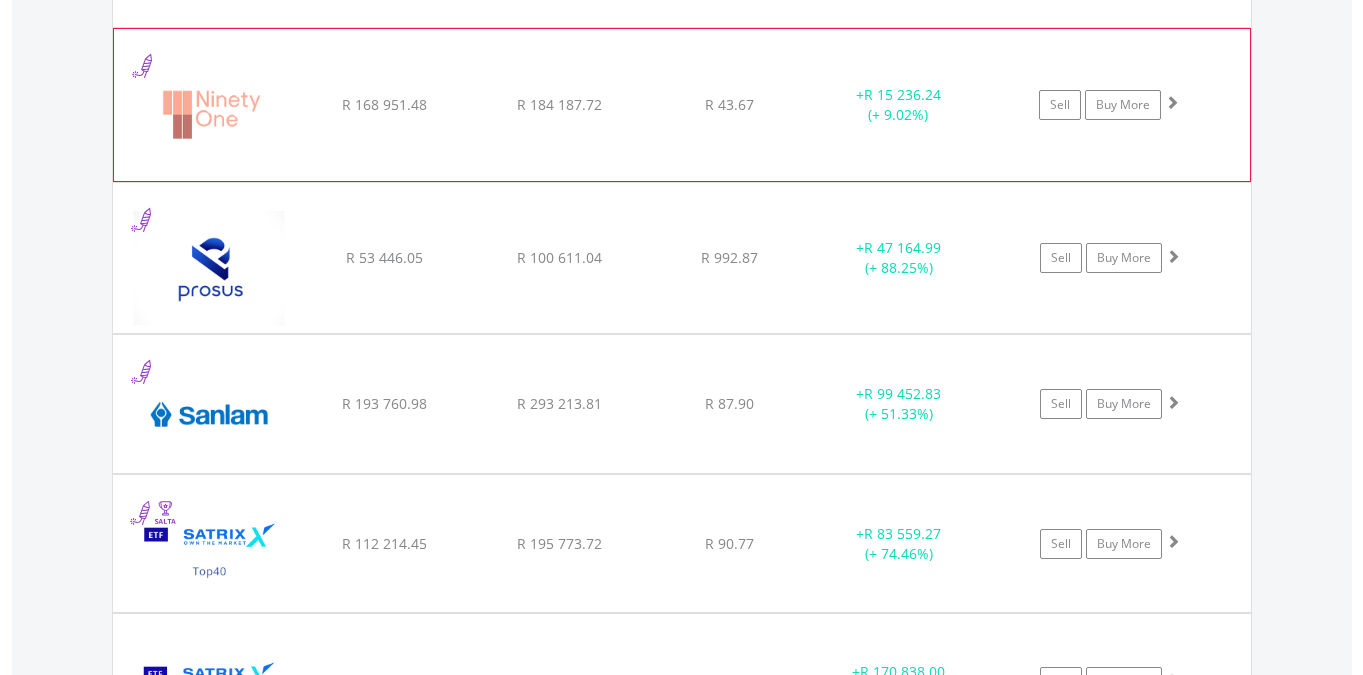 scroll, scrollTop: 3314, scrollLeft: 0, axis: vertical 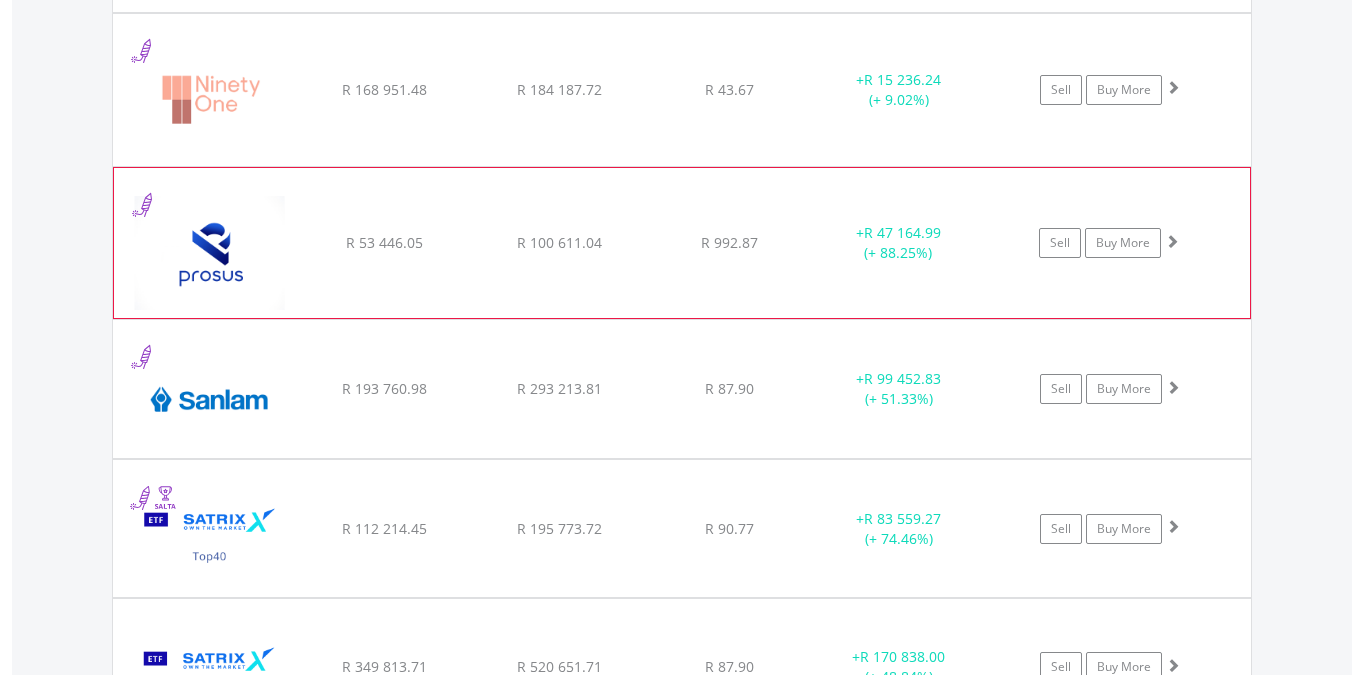 click on "R 53 446.05" at bounding box center (384, -1617) 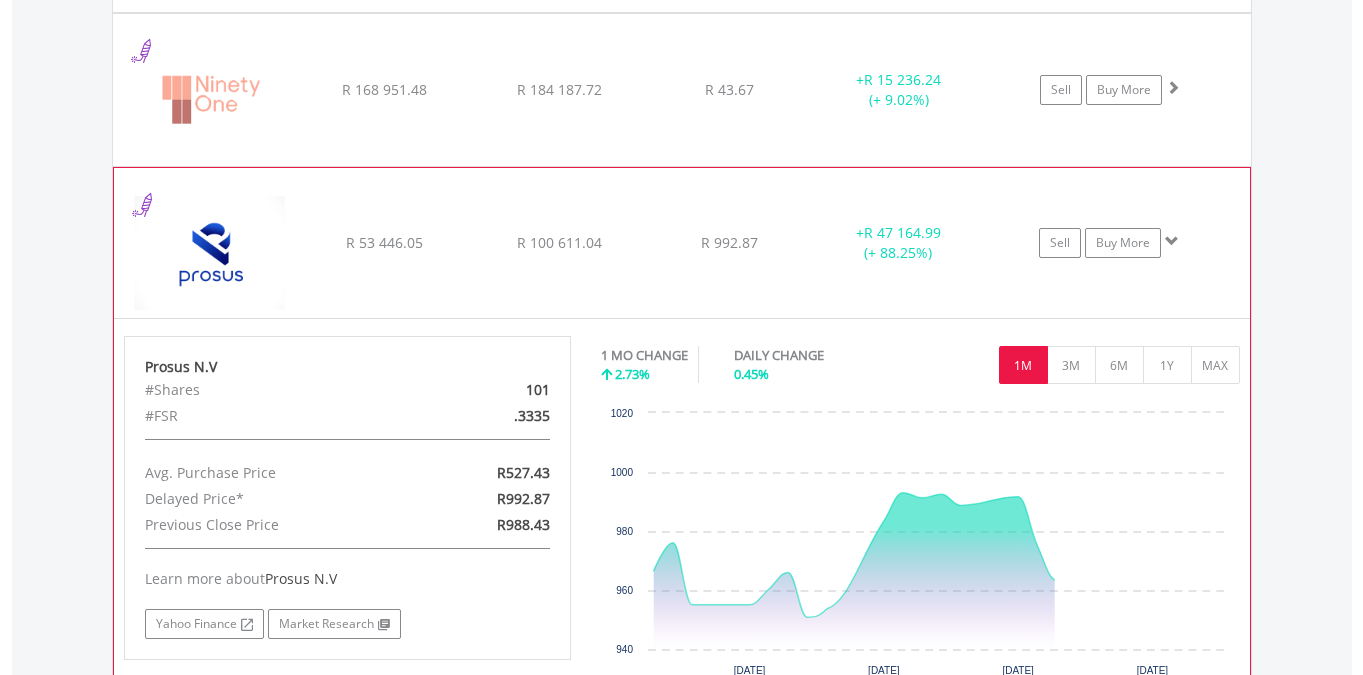 scroll, scrollTop: 3456, scrollLeft: 0, axis: vertical 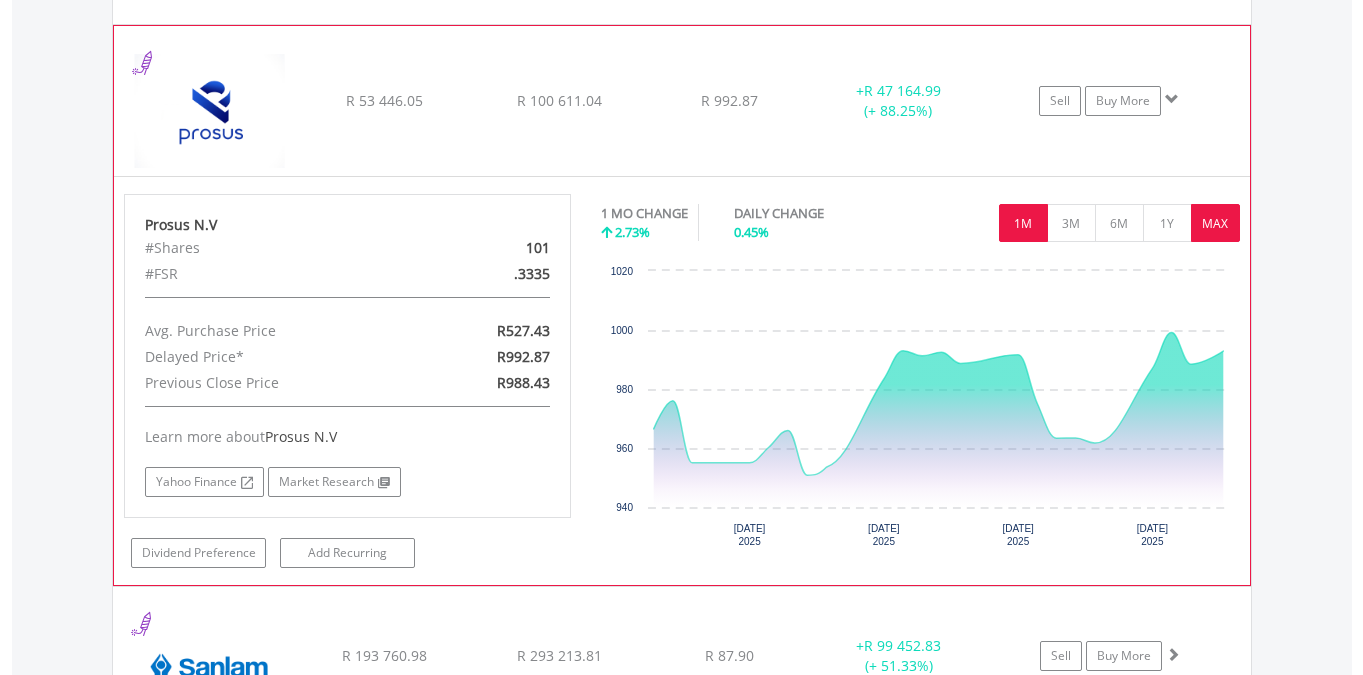 click on "MAX" at bounding box center [1215, 223] 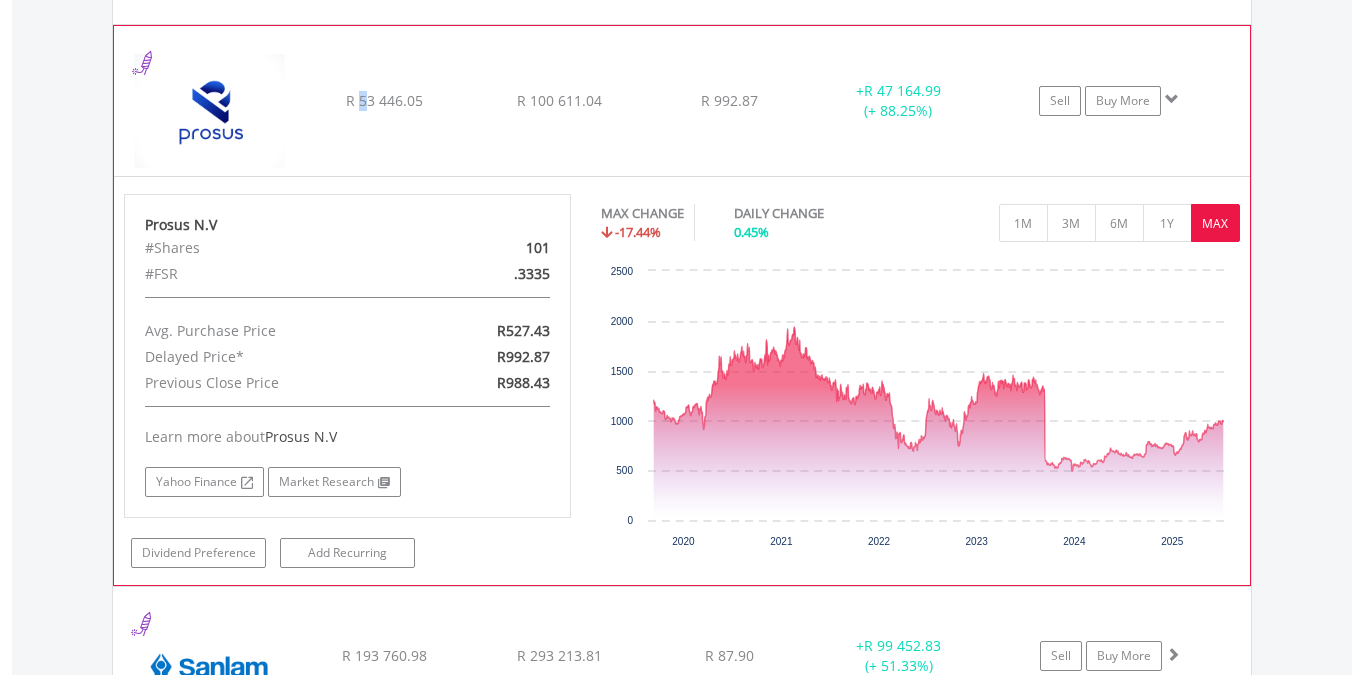 click on "R 53 446.05" at bounding box center [384, -1760] 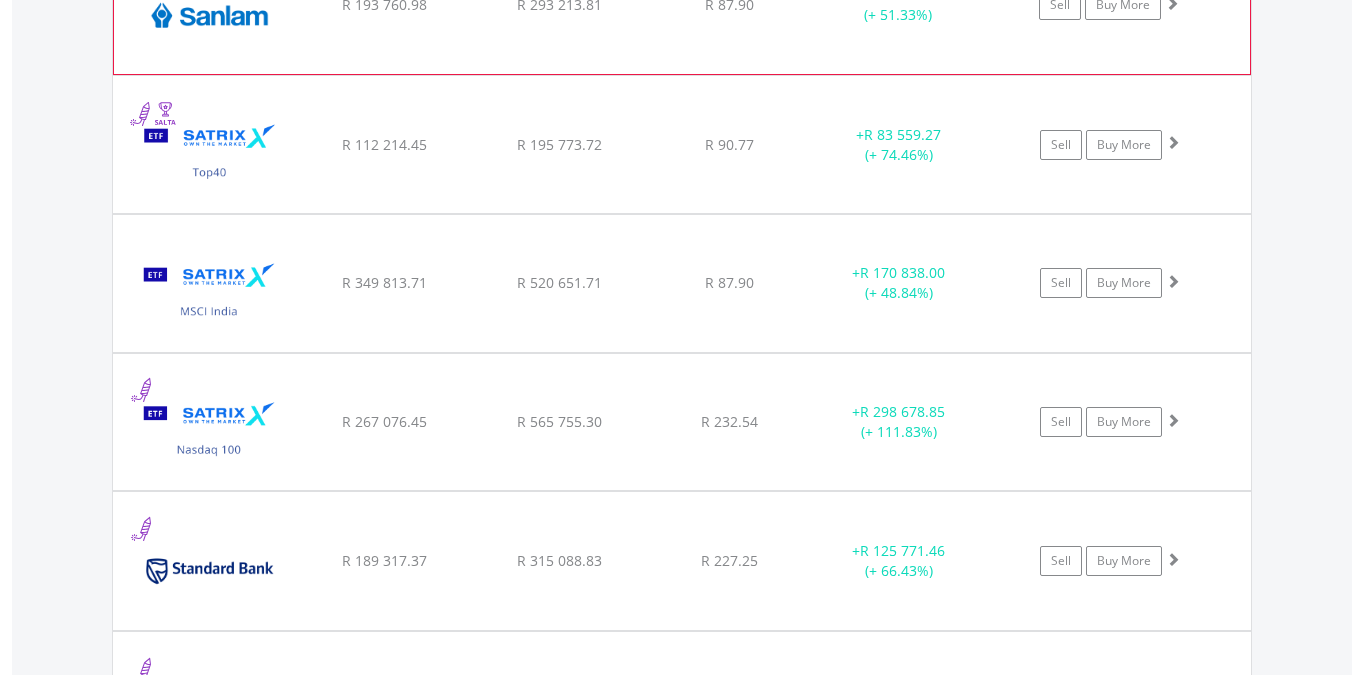 scroll, scrollTop: 3710, scrollLeft: 0, axis: vertical 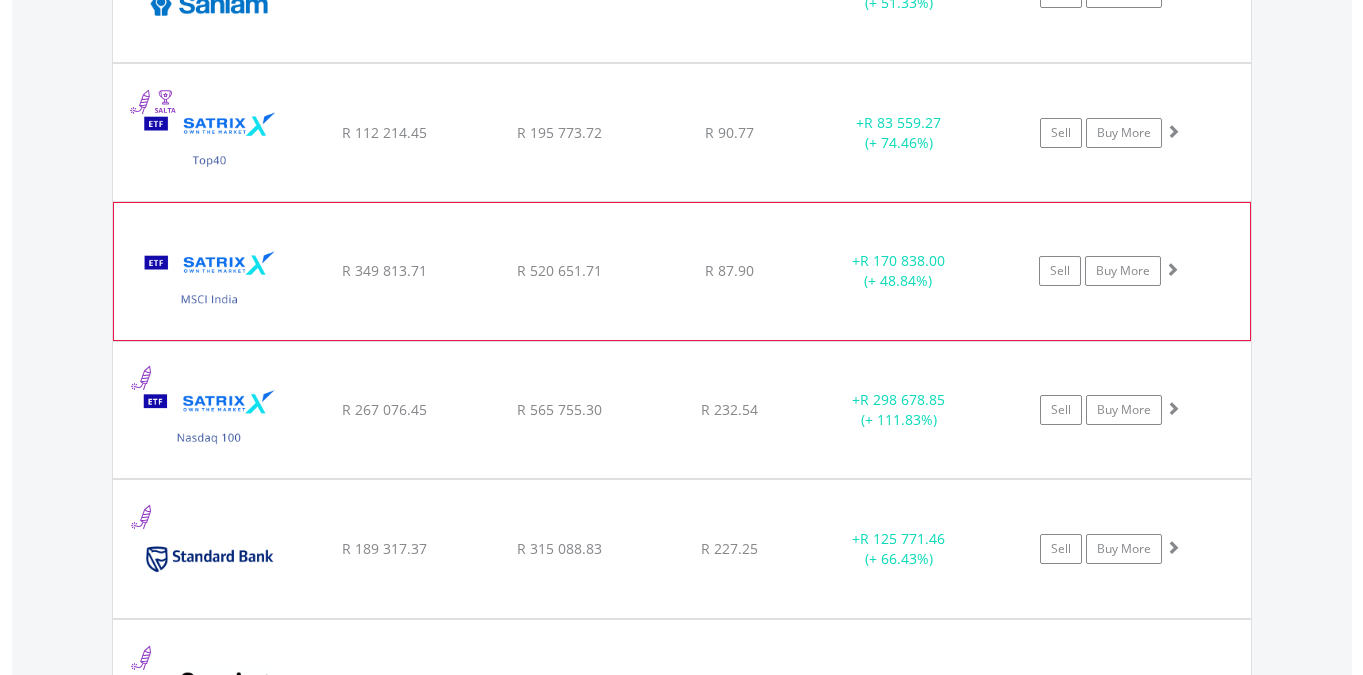 click on "R 349 813.71" at bounding box center (384, -2014) 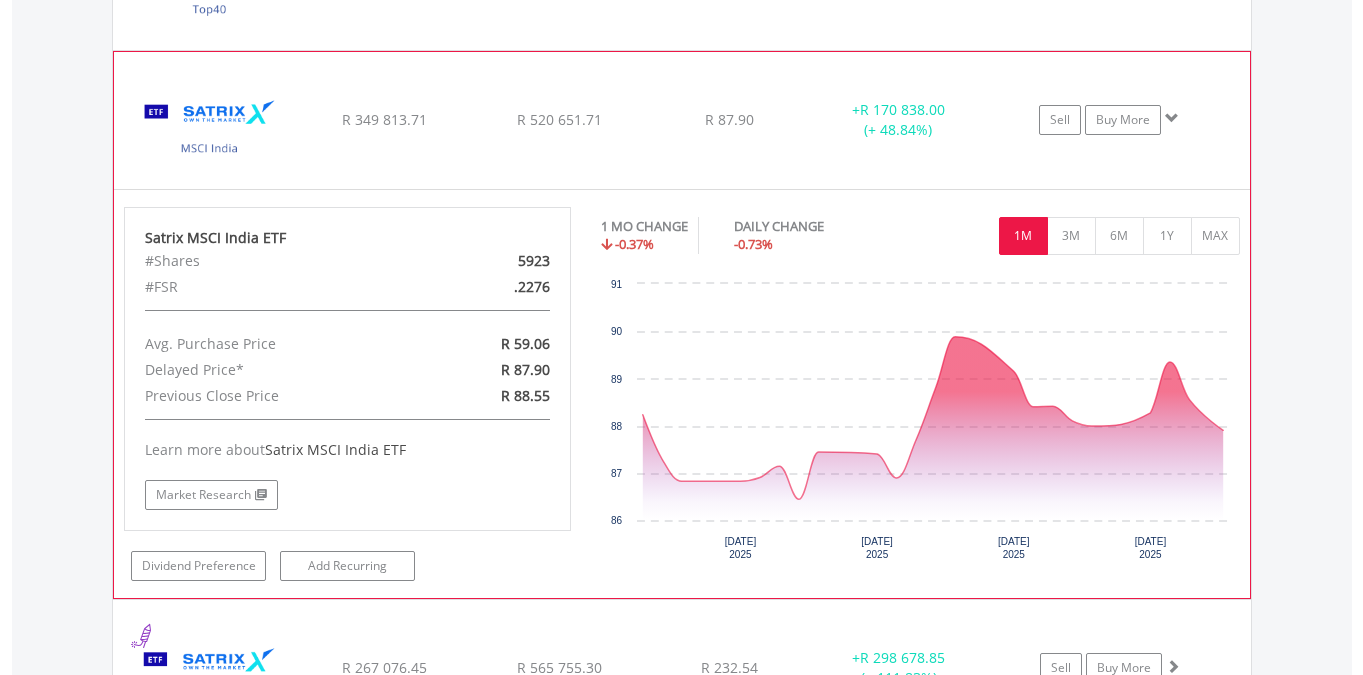scroll, scrollTop: 3865, scrollLeft: 0, axis: vertical 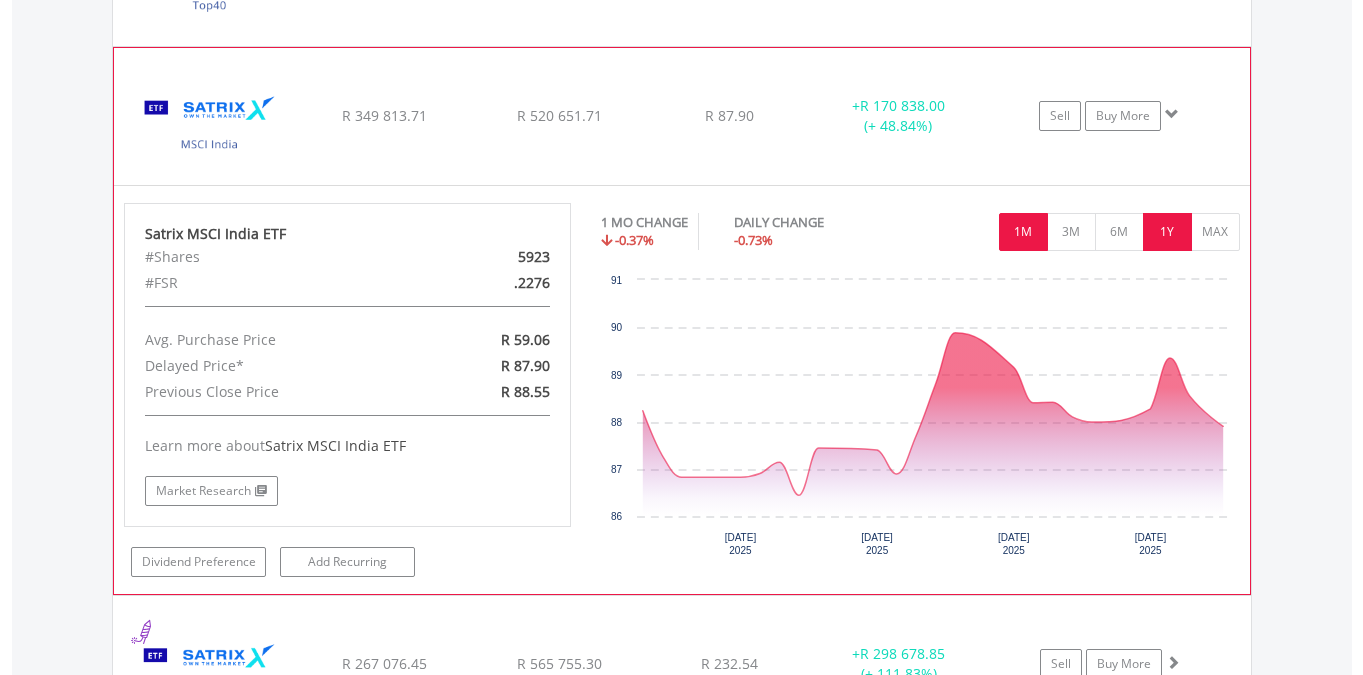 click on "1Y" at bounding box center (1167, 232) 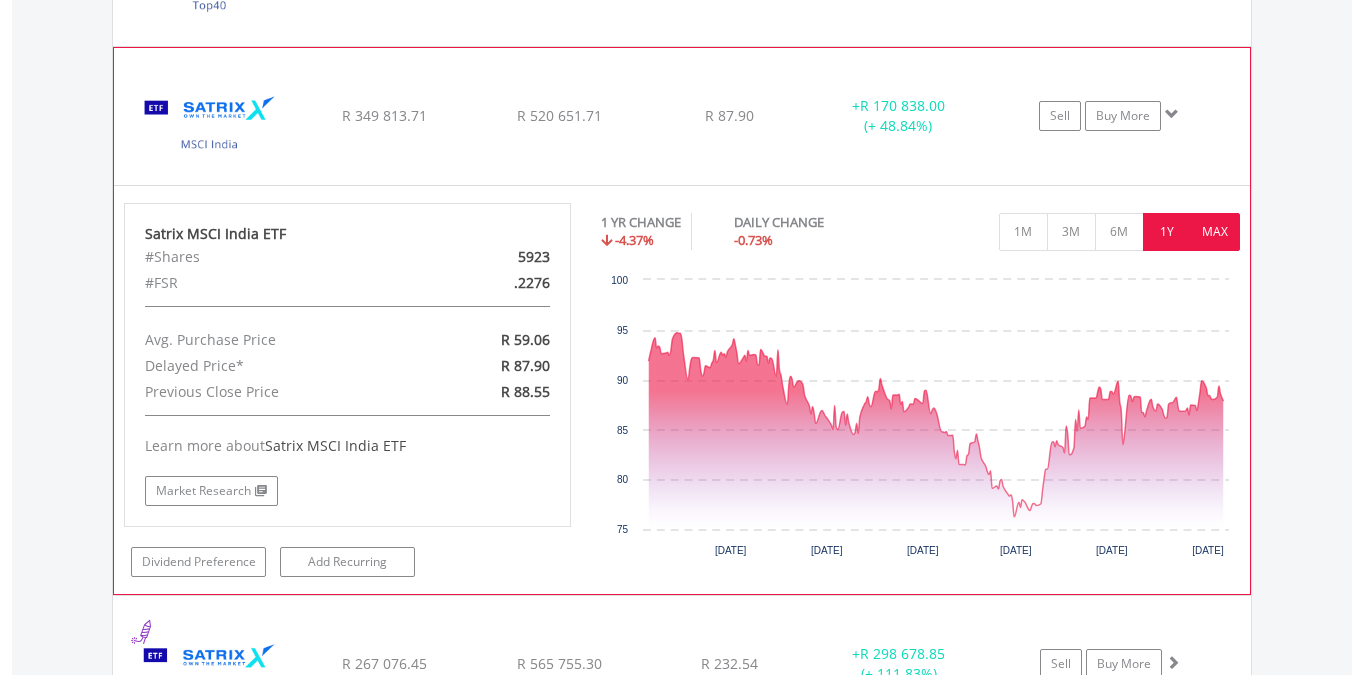 click on "MAX" at bounding box center (1215, 232) 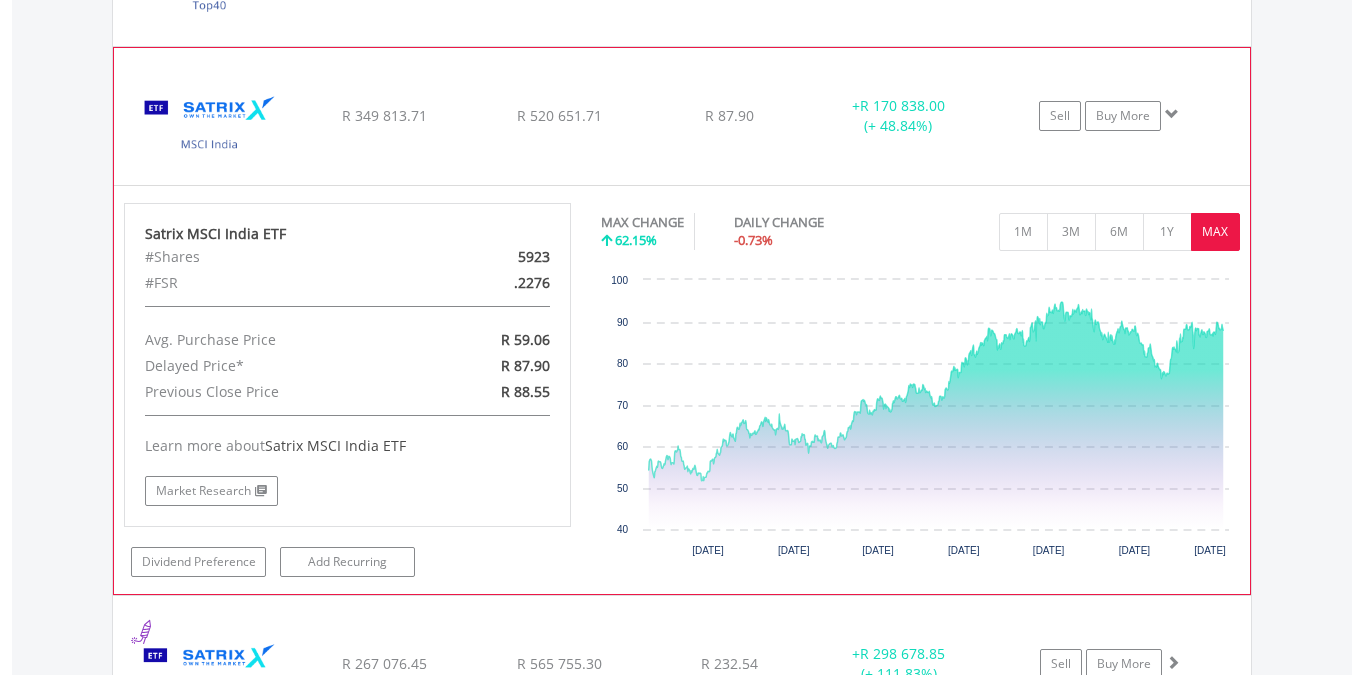 click on "﻿
Satrix MSCI India ETF
R 349 813.71
R 520 651.71
R 87.90
+  R 170 838.00 (+ 48.84%)
Sell
Buy More" at bounding box center [682, -2168] 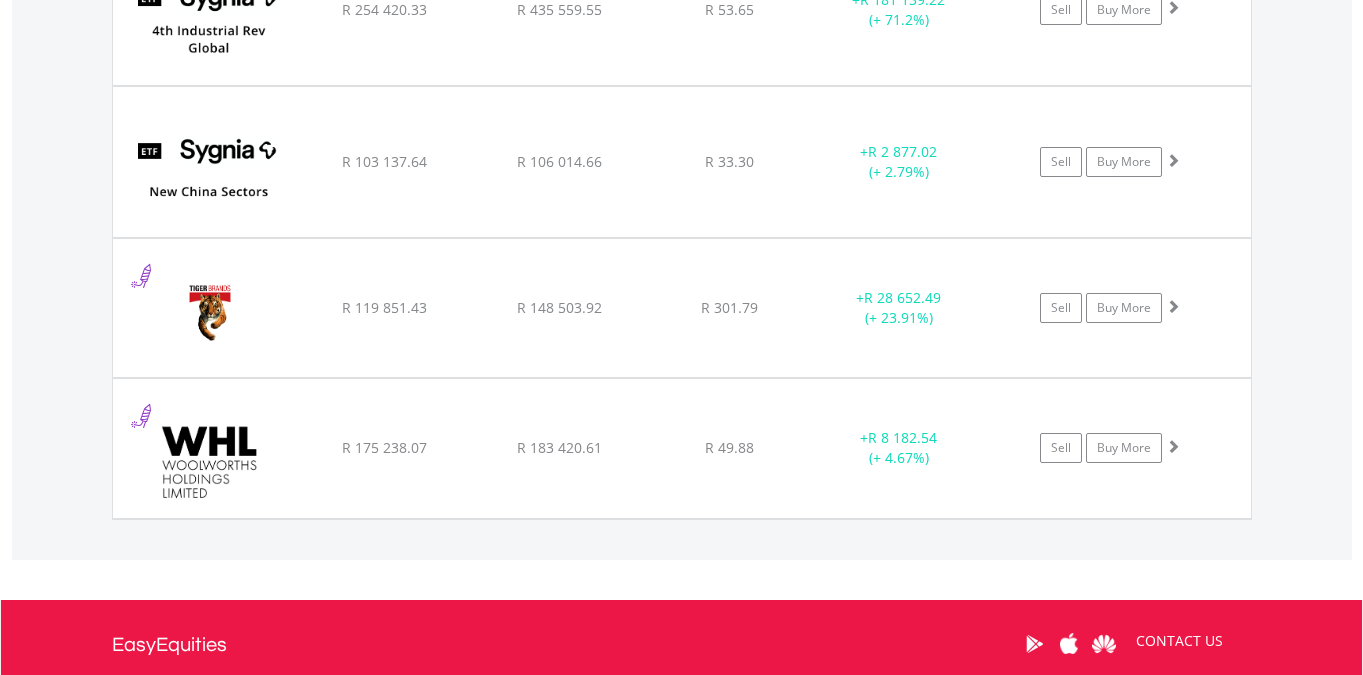 scroll, scrollTop: 4395, scrollLeft: 0, axis: vertical 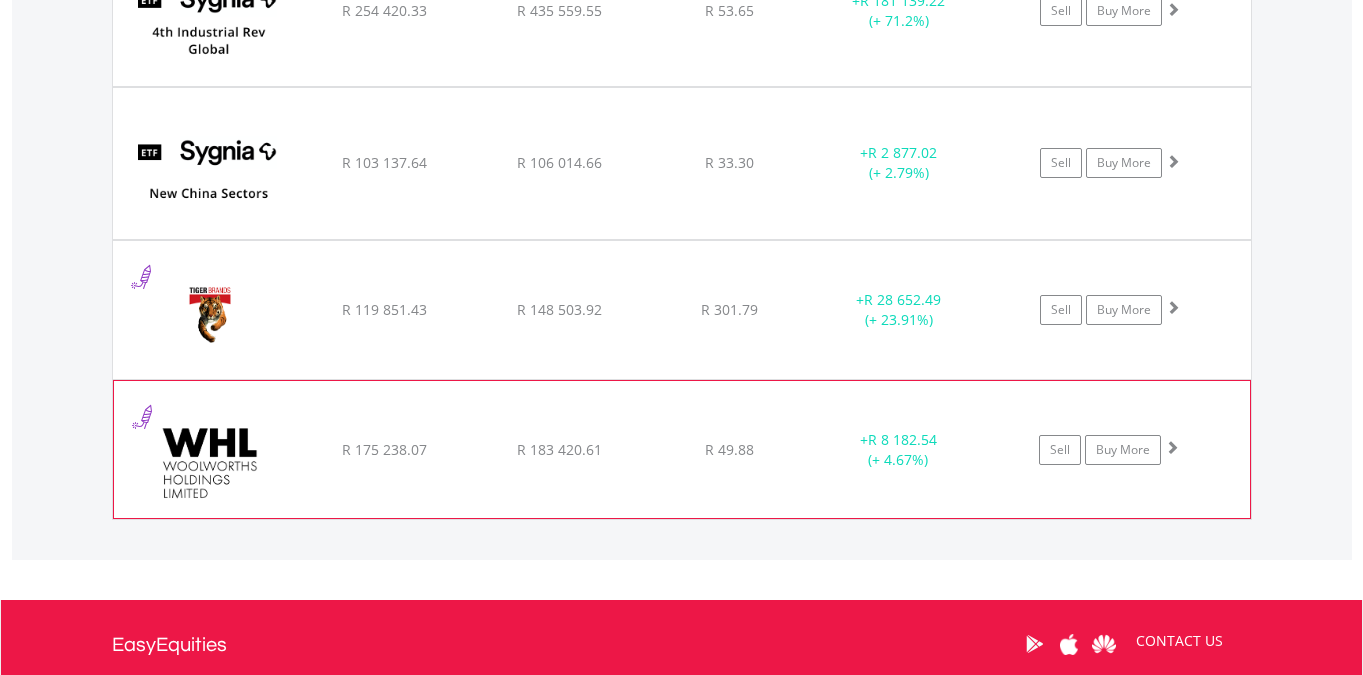 click on "R 183 420.61" at bounding box center [559, -2698] 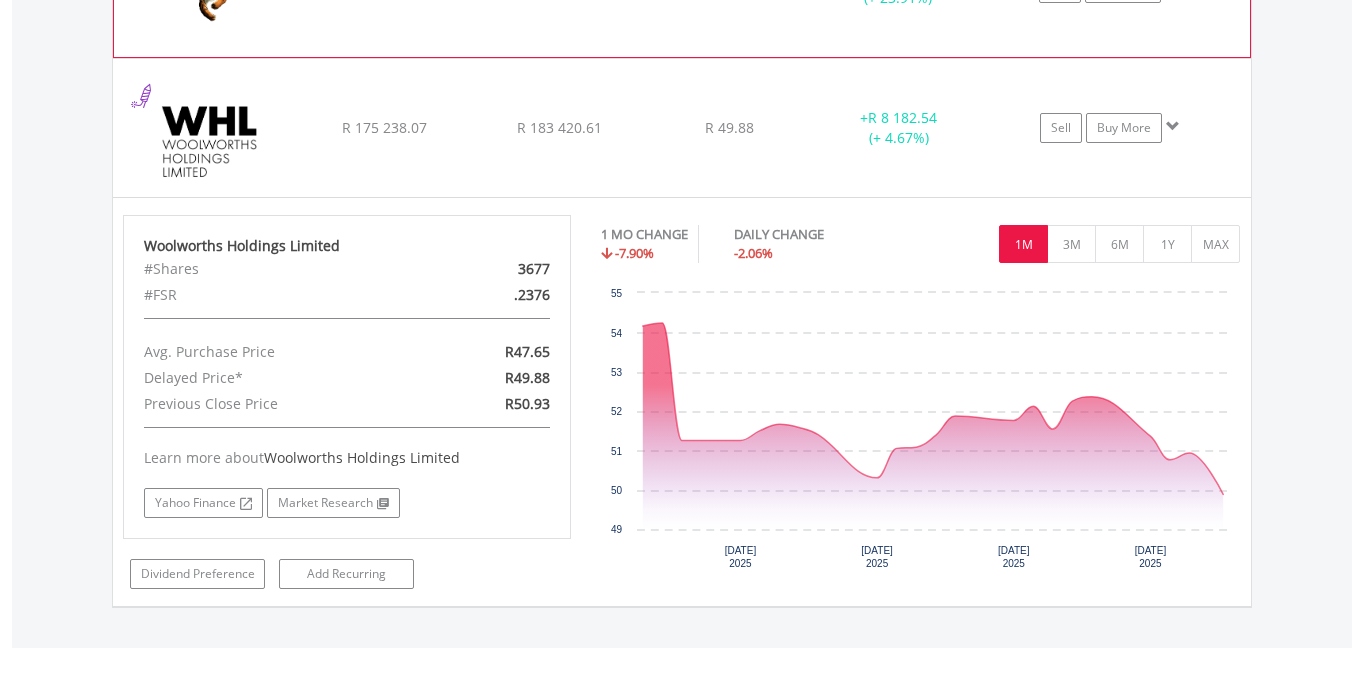 scroll, scrollTop: 4722, scrollLeft: 0, axis: vertical 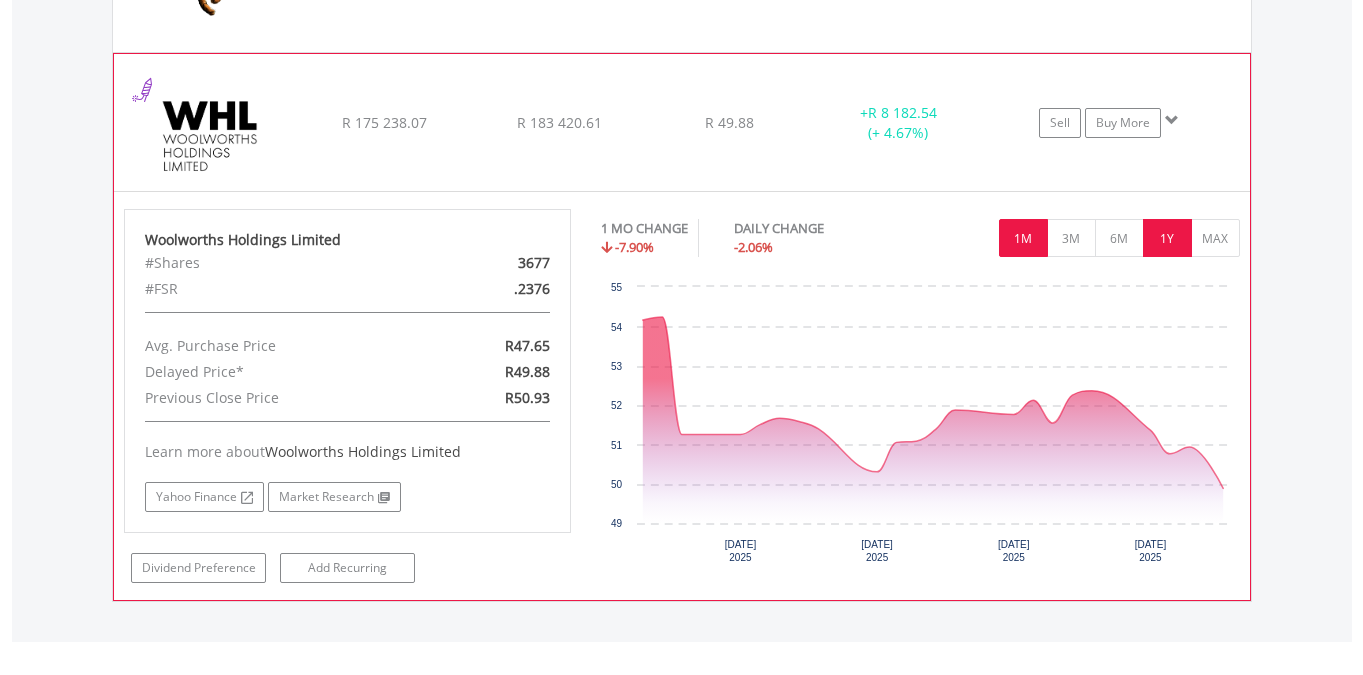 click on "1Y" at bounding box center (1167, 238) 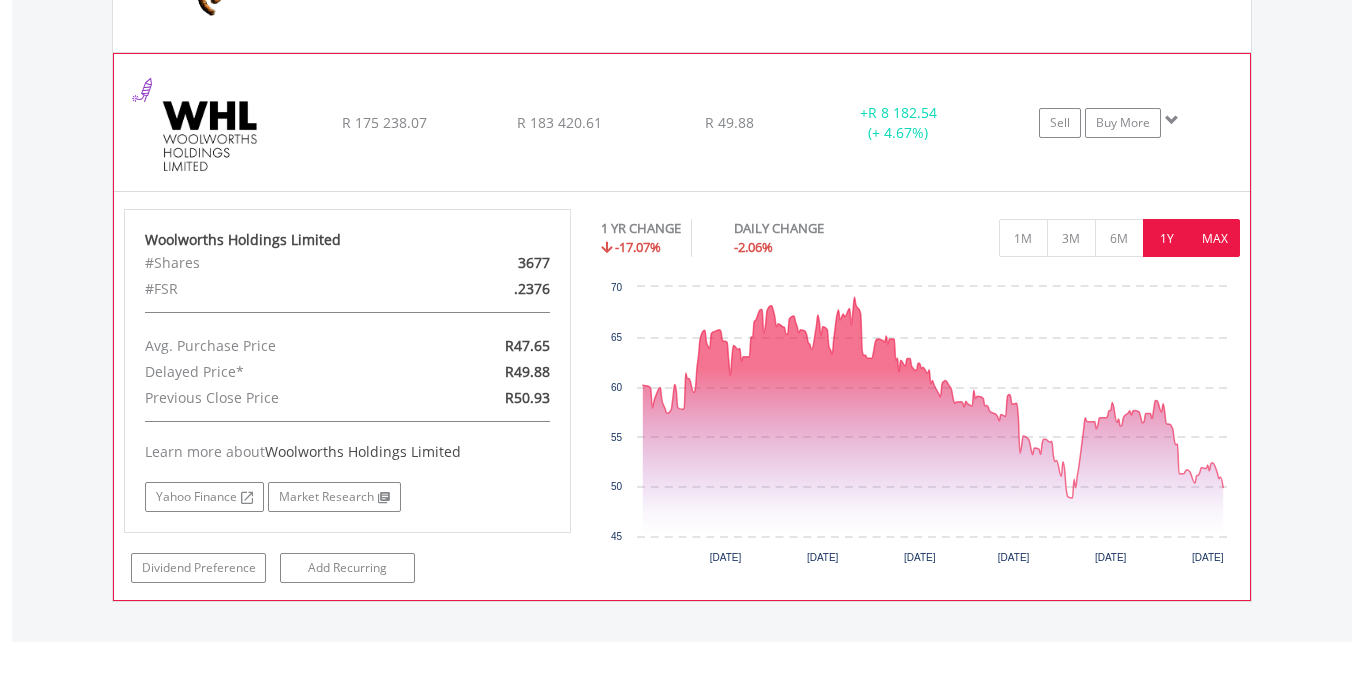 click on "MAX" at bounding box center (1215, 238) 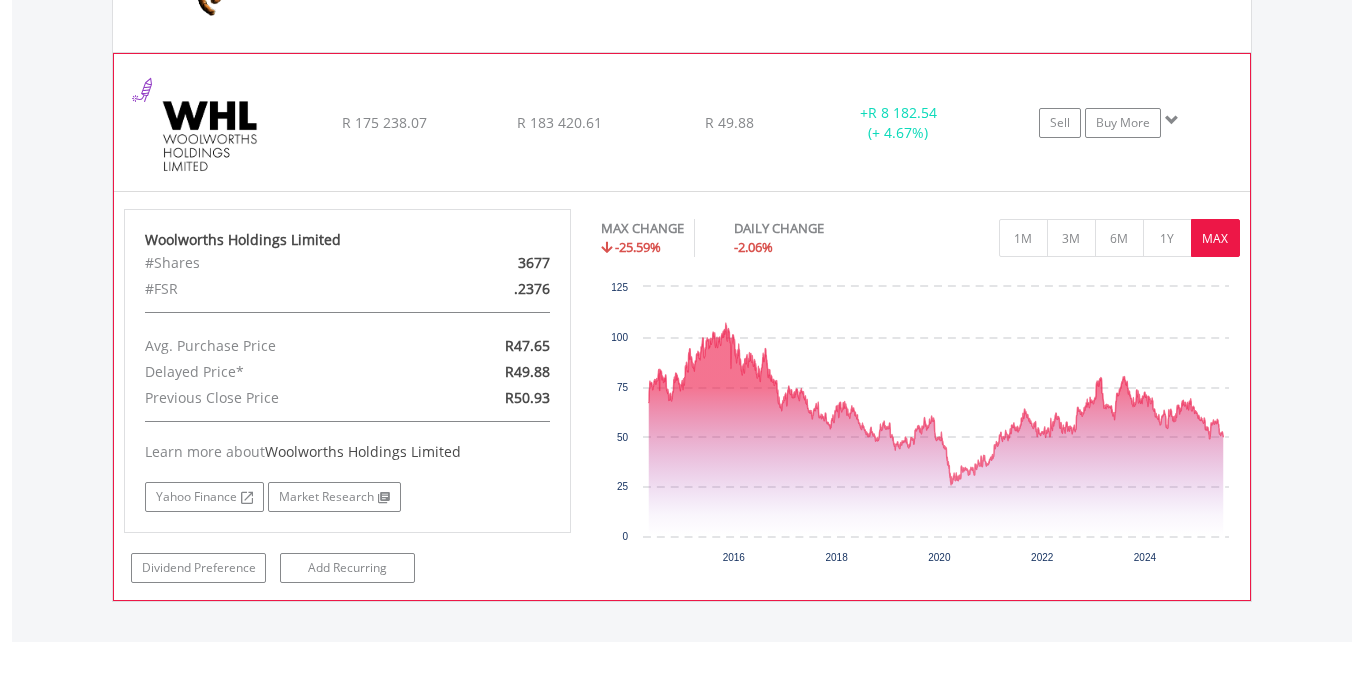 click on "R 183 420.61" at bounding box center (559, -3025) 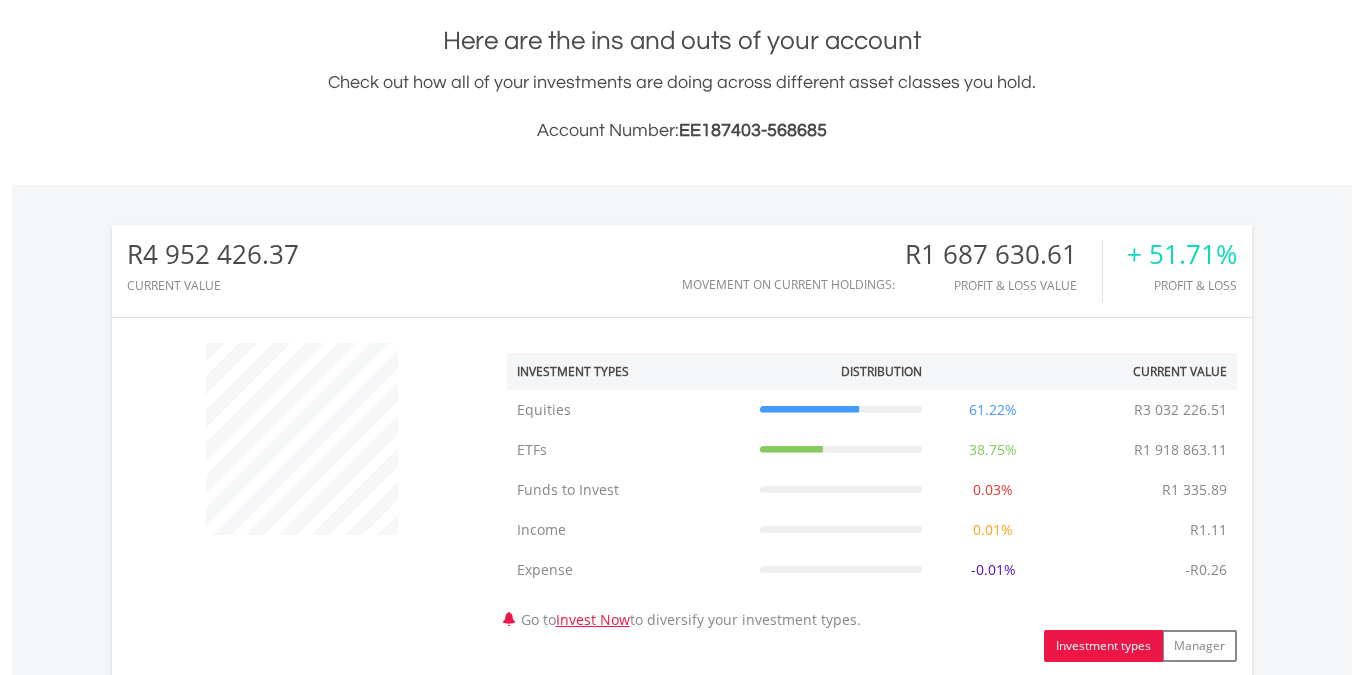 scroll, scrollTop: 0, scrollLeft: 0, axis: both 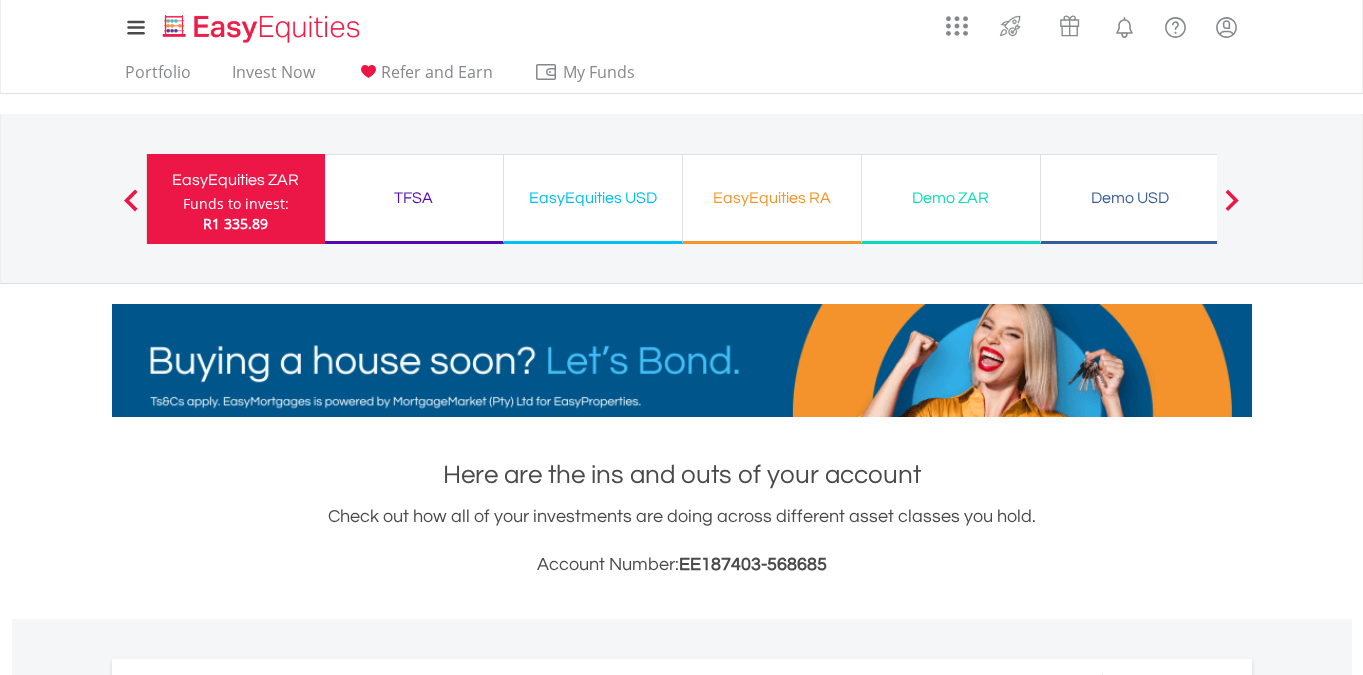 click on "TFSA" at bounding box center [414, 198] 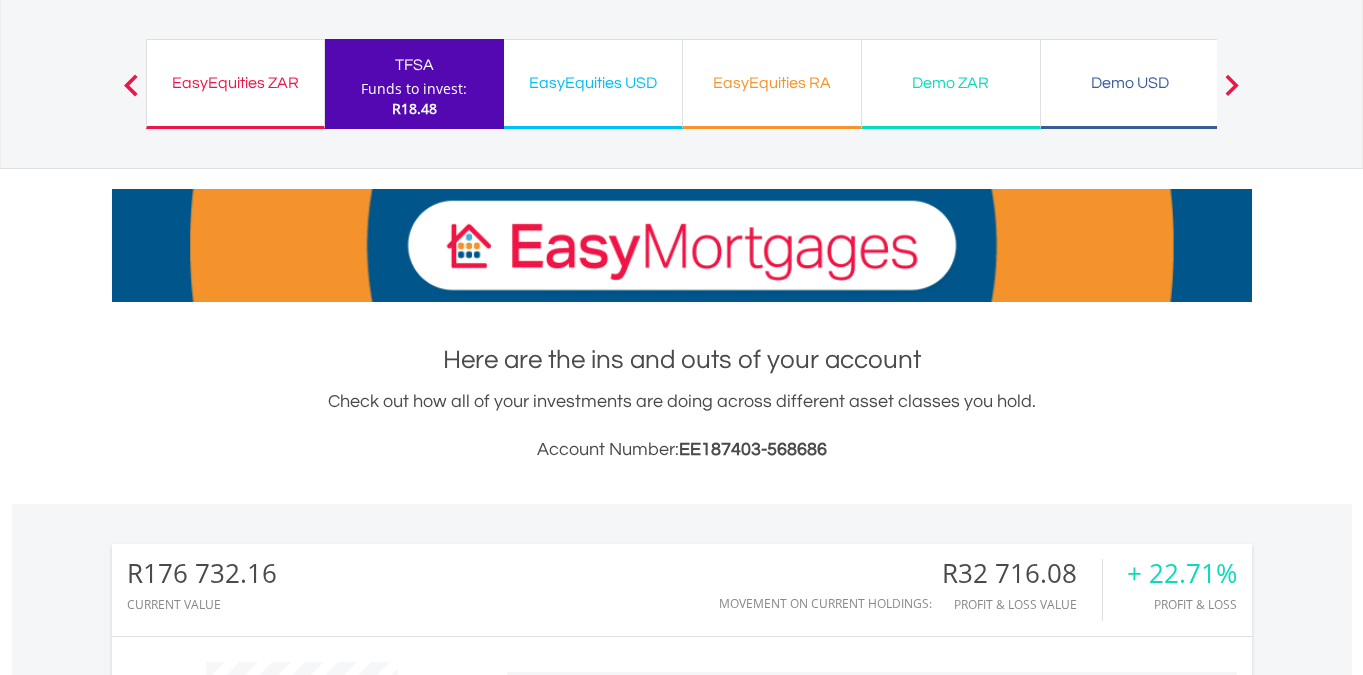 scroll, scrollTop: 201, scrollLeft: 0, axis: vertical 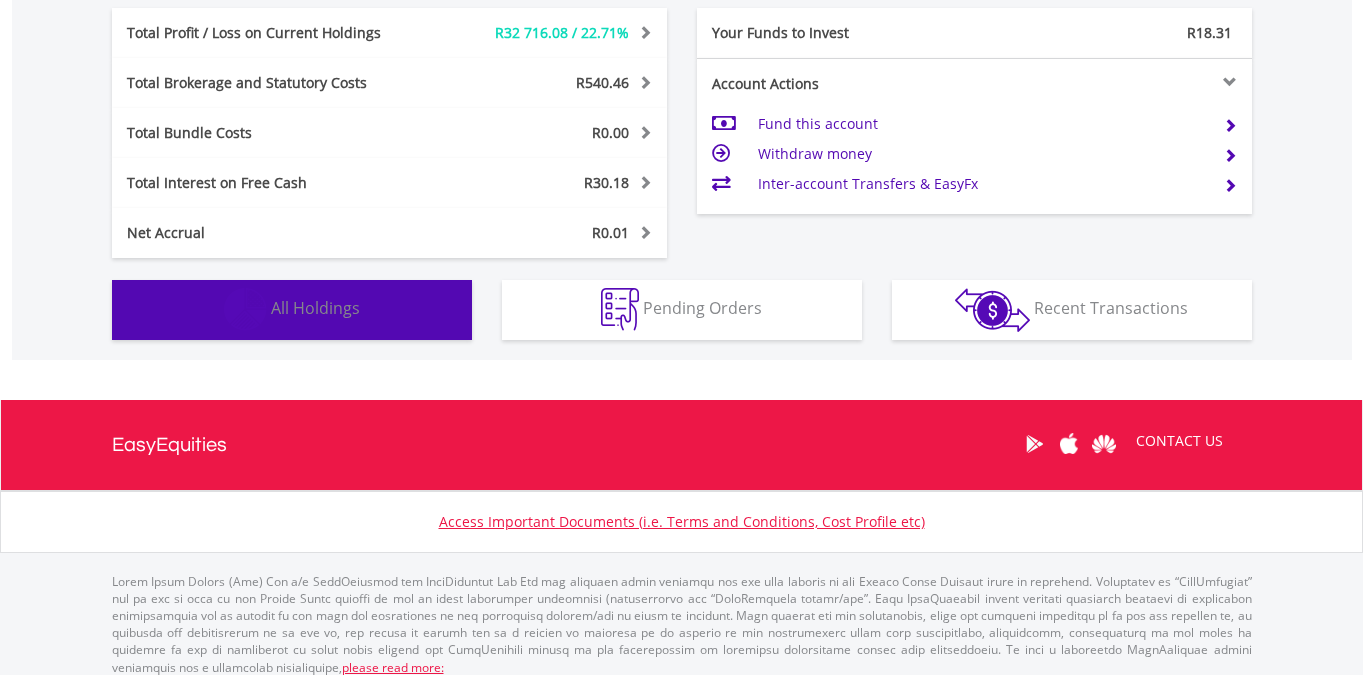 click on "All Holdings" at bounding box center (315, 308) 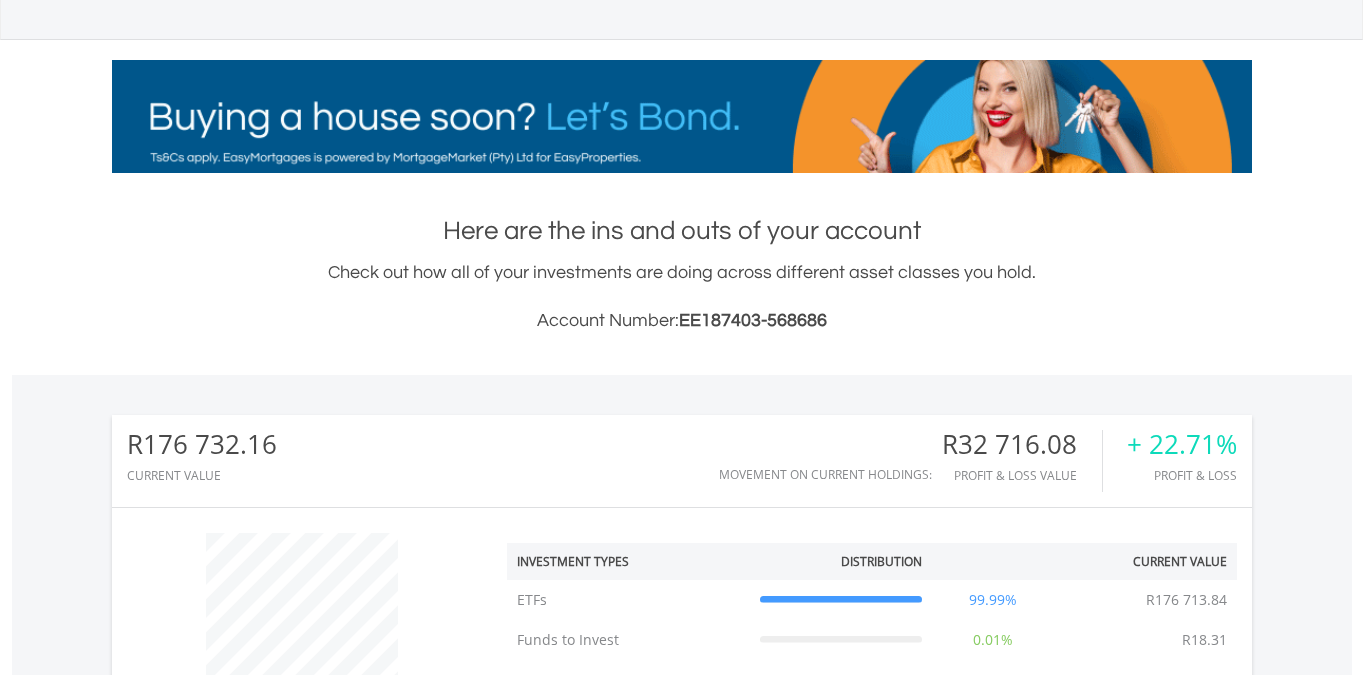 scroll, scrollTop: 0, scrollLeft: 0, axis: both 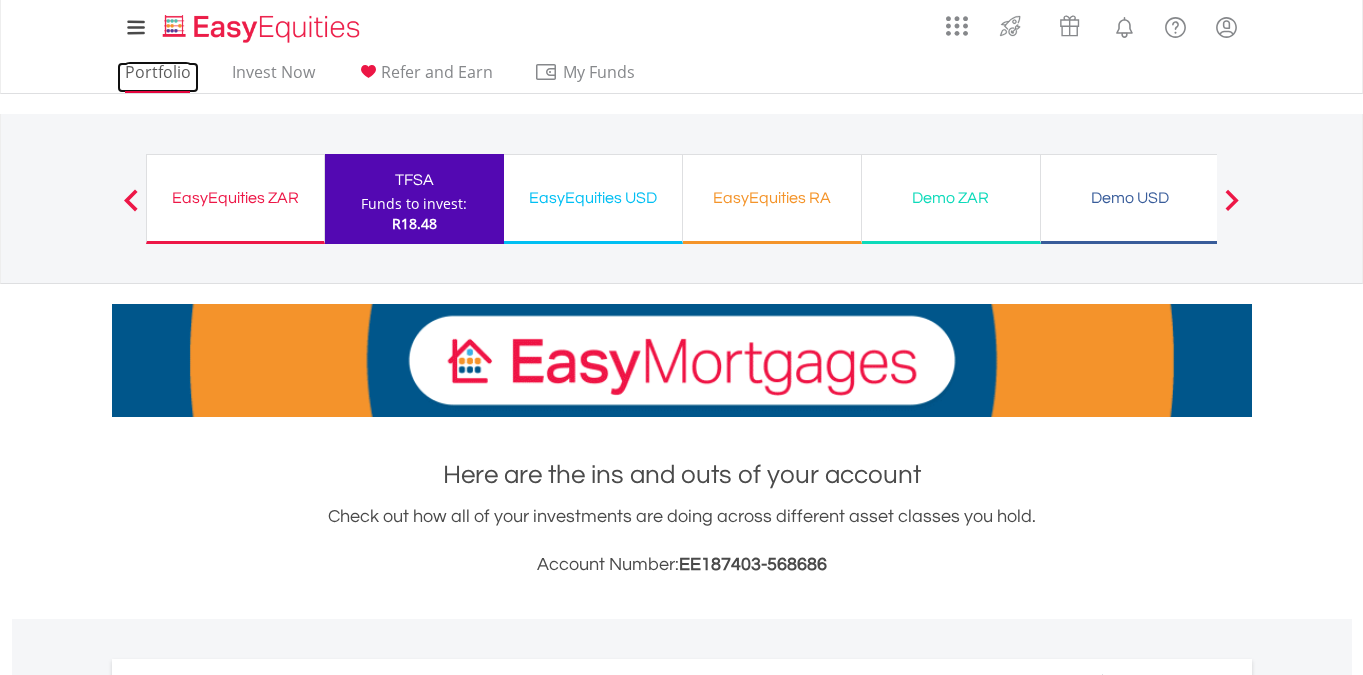 click on "Portfolio" at bounding box center (158, 77) 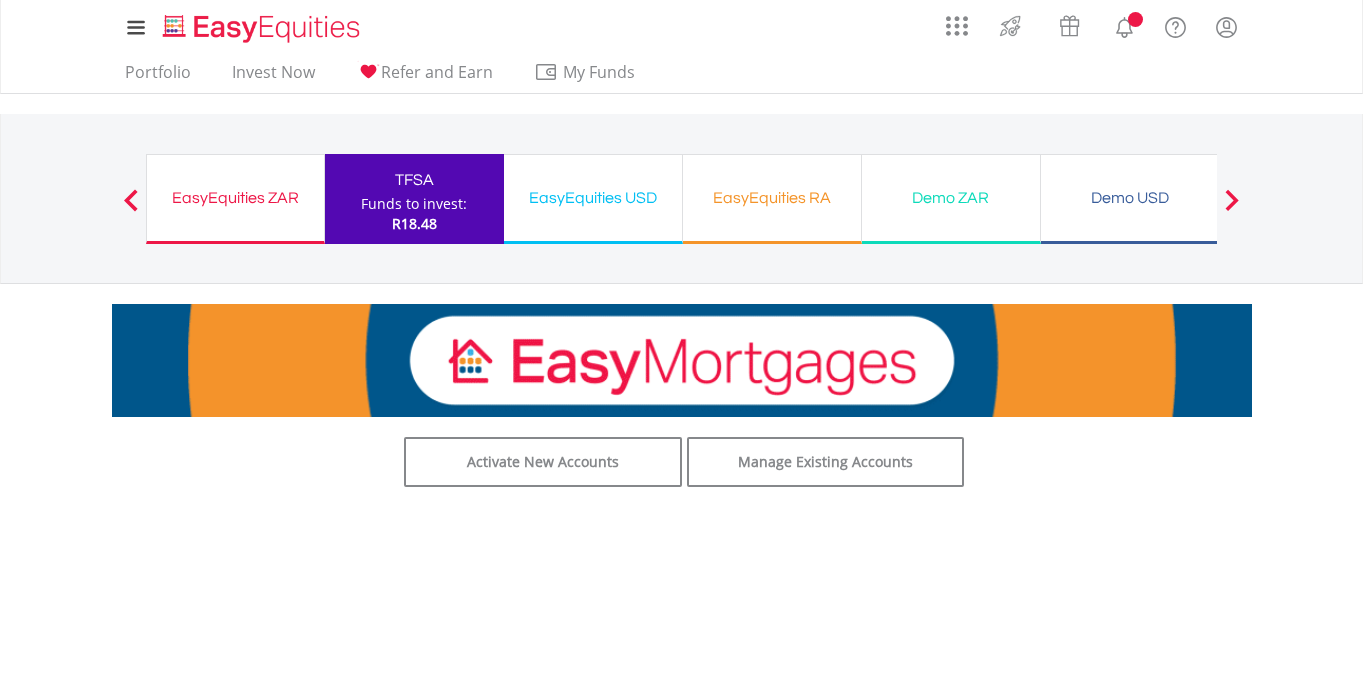 scroll, scrollTop: 0, scrollLeft: 0, axis: both 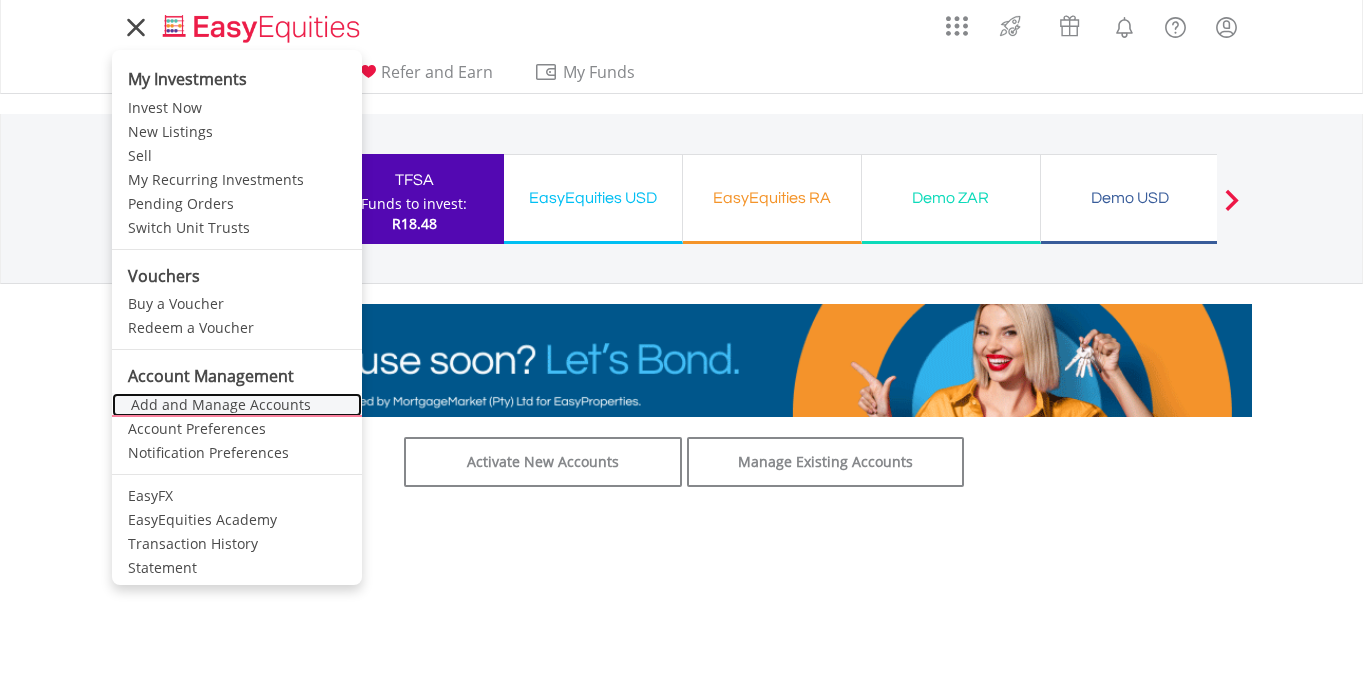 click on "Add and Manage Accounts" at bounding box center (237, 405) 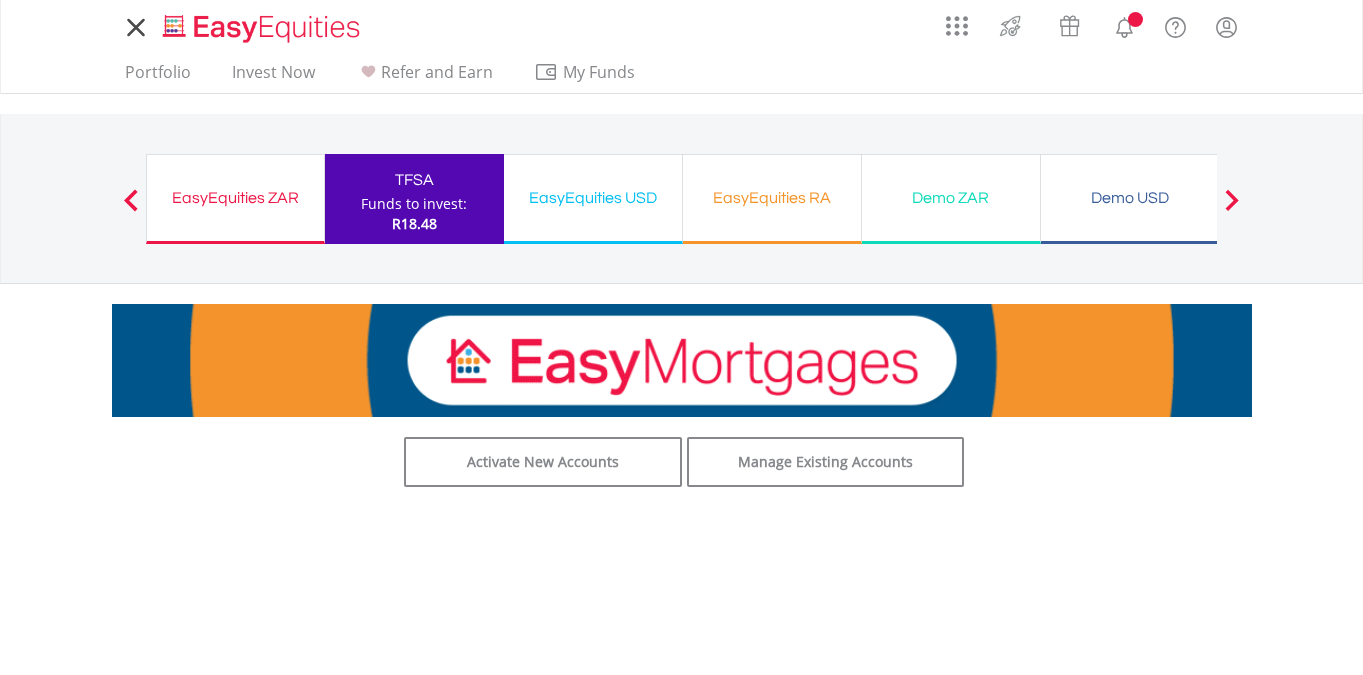 scroll, scrollTop: 0, scrollLeft: 0, axis: both 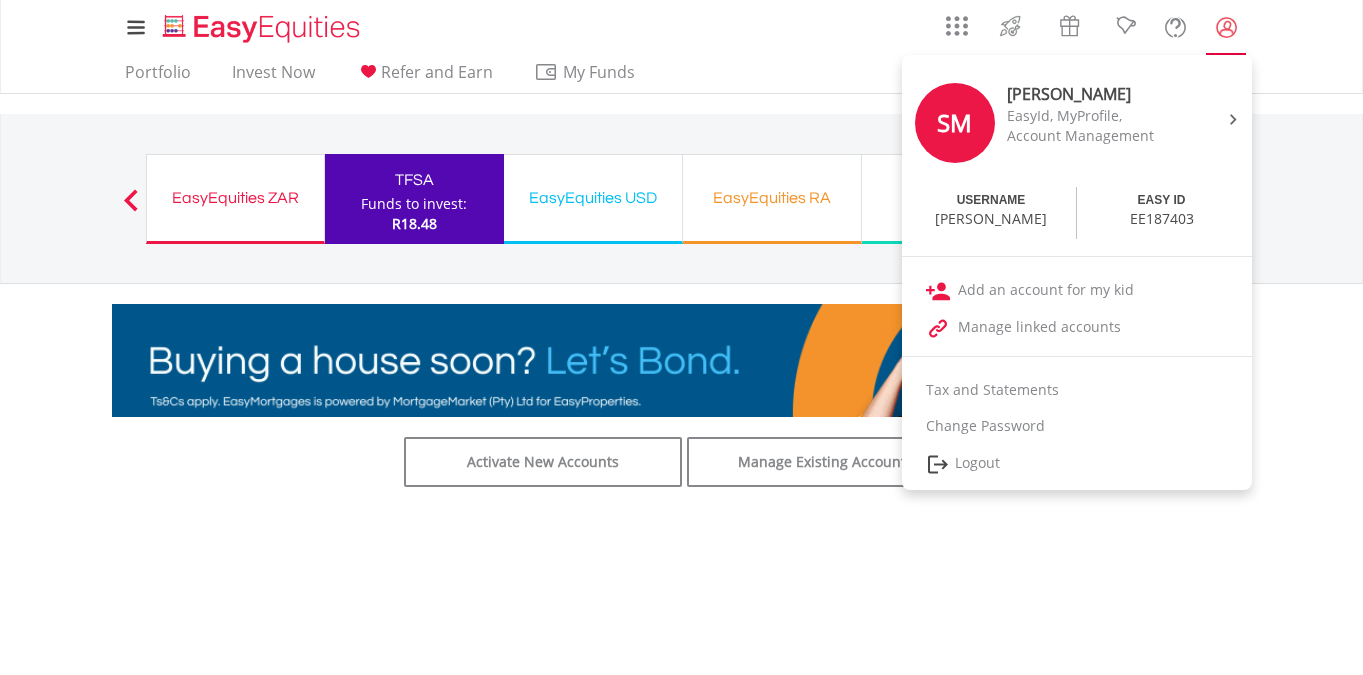 click at bounding box center [1226, 27] 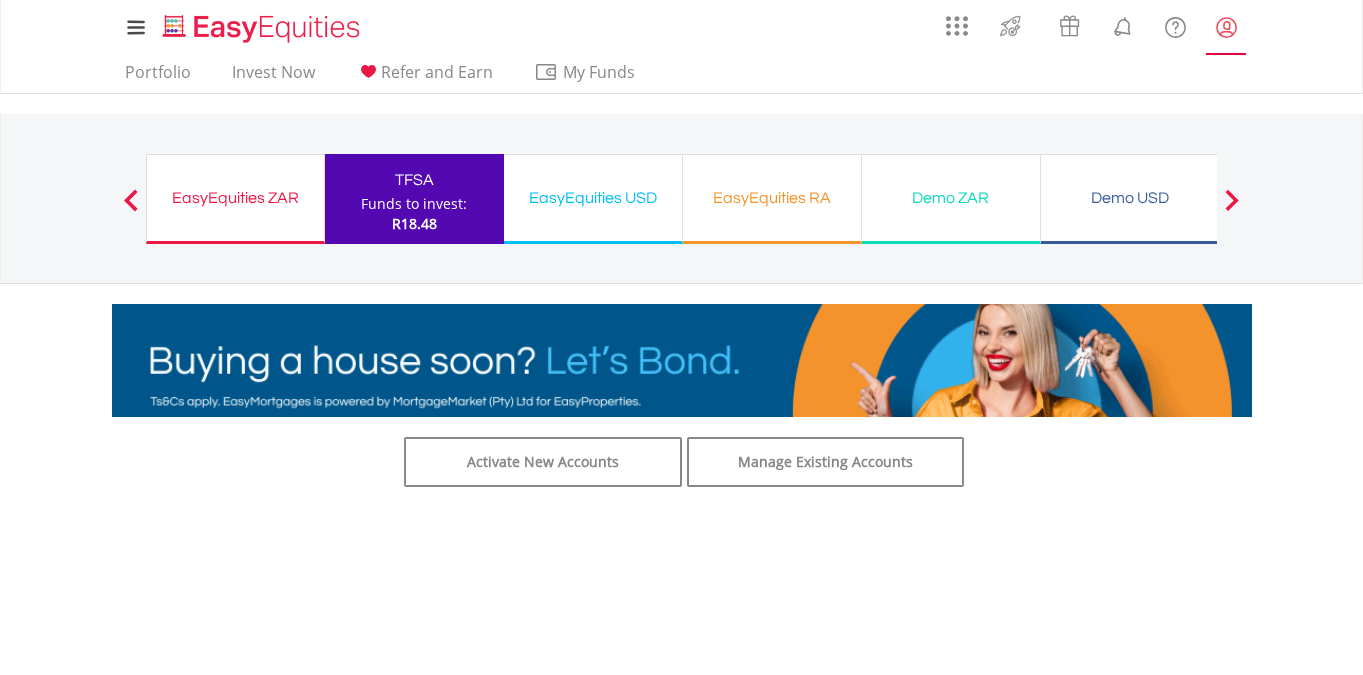 click at bounding box center (1226, 27) 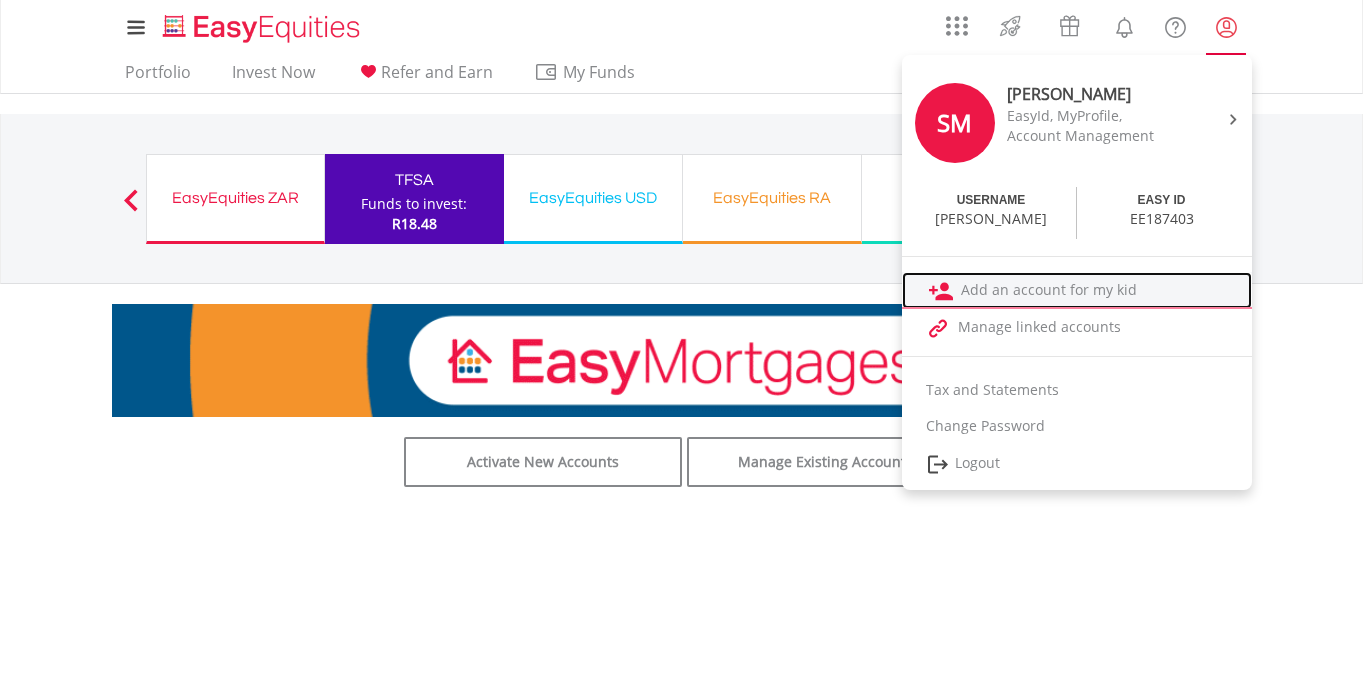 click on "Add an account for my kid" at bounding box center [1077, 290] 